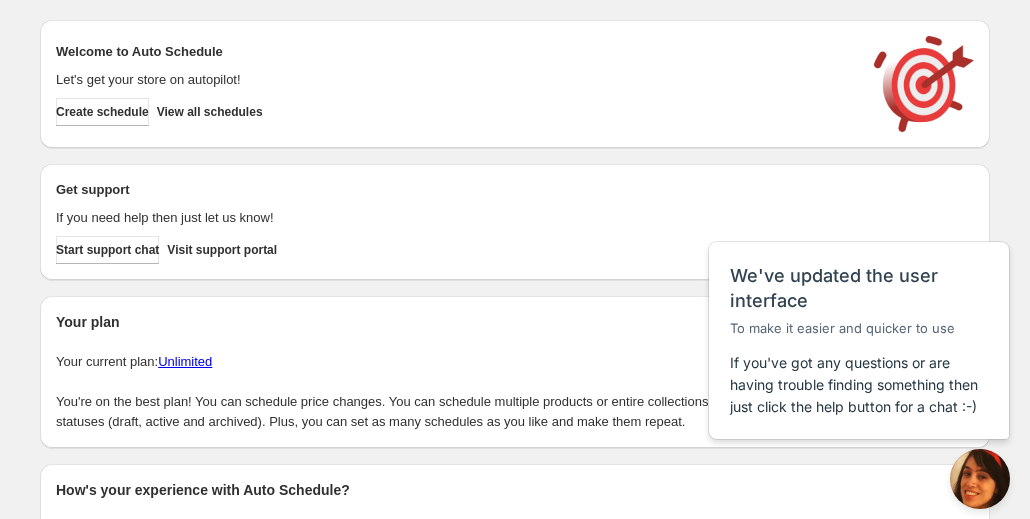 scroll, scrollTop: 0, scrollLeft: 0, axis: both 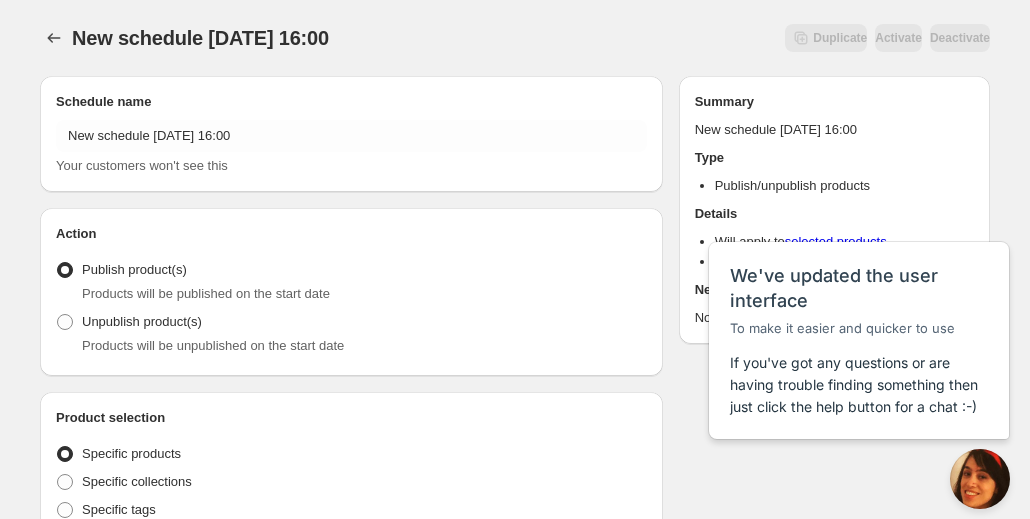 click on "Your customers won't see this" at bounding box center [142, 165] 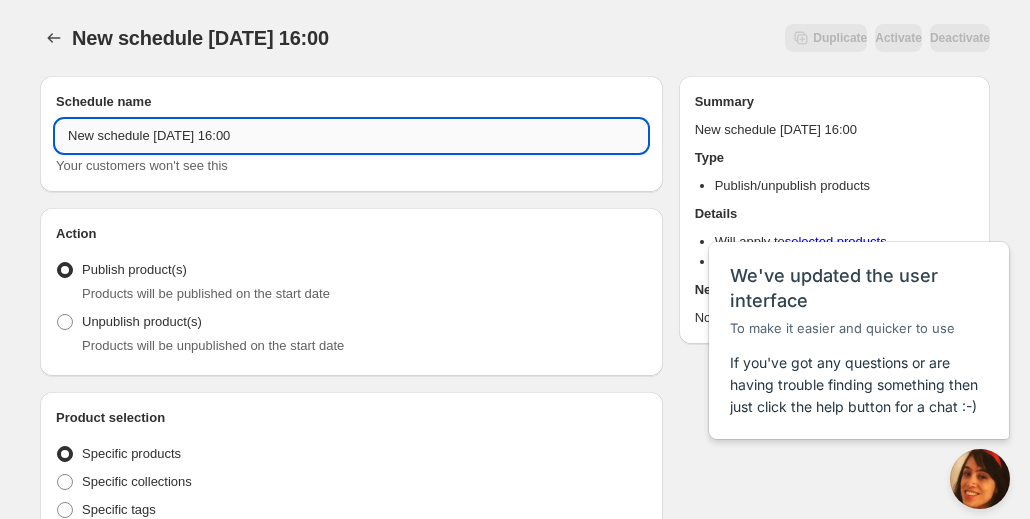 click on "New schedule Jul 10 2025 16:00" at bounding box center [351, 136] 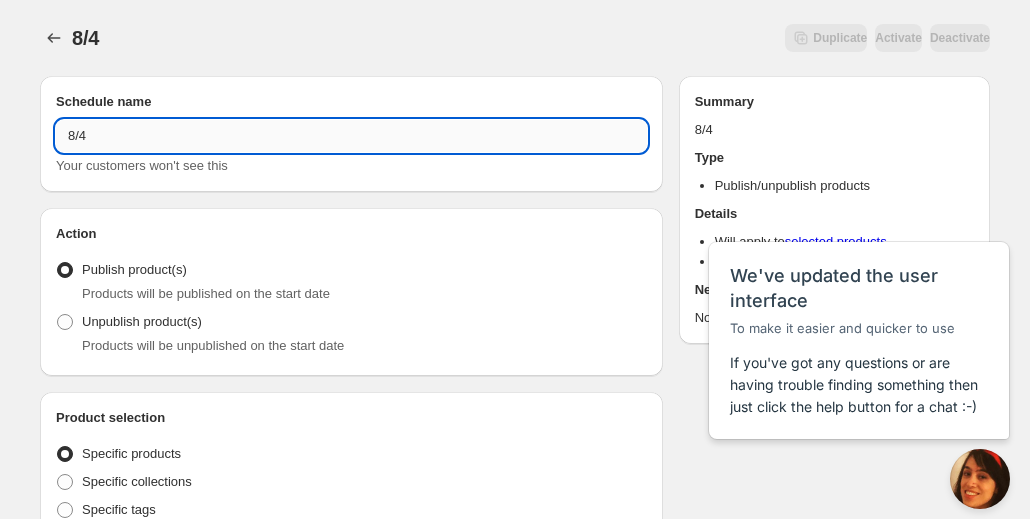 paste on "人間ロゴストロンへの階梯" 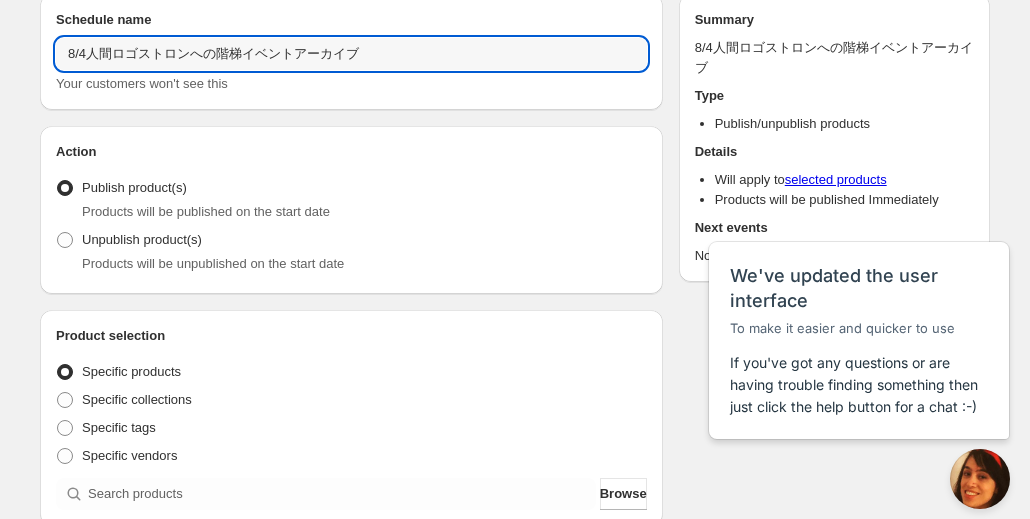 scroll, scrollTop: 100, scrollLeft: 0, axis: vertical 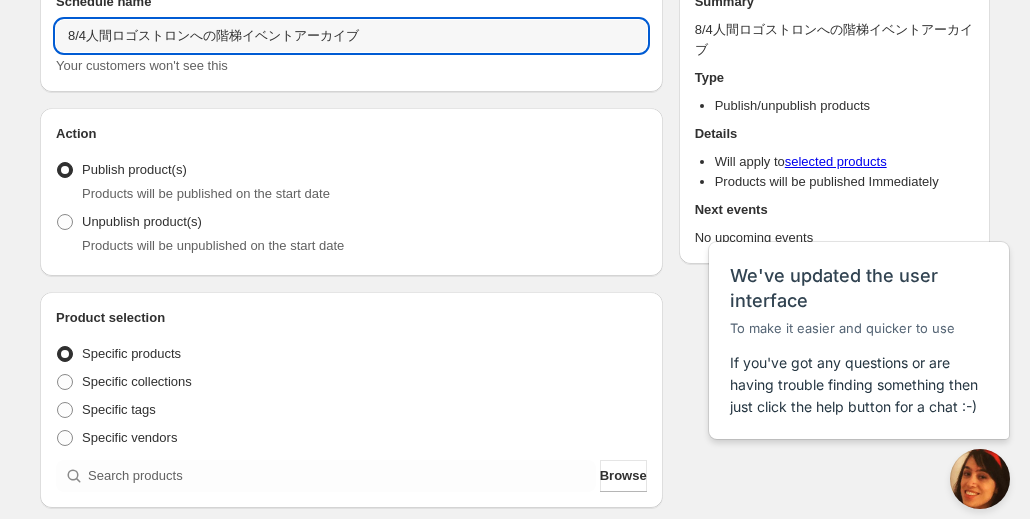 type on "8/4人間ロゴストロンへの階梯イベントアーカイブ" 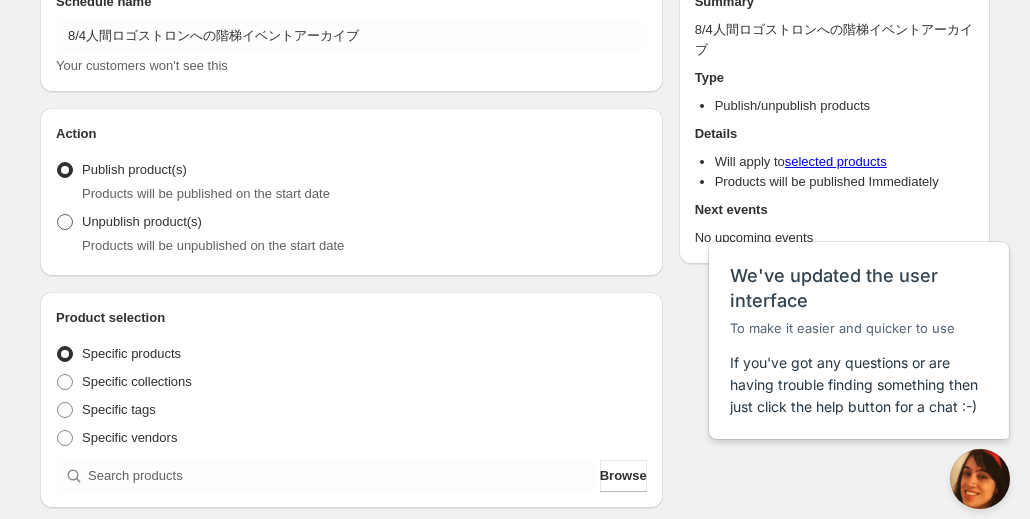 click on "Unpublish product(s)" at bounding box center (142, 221) 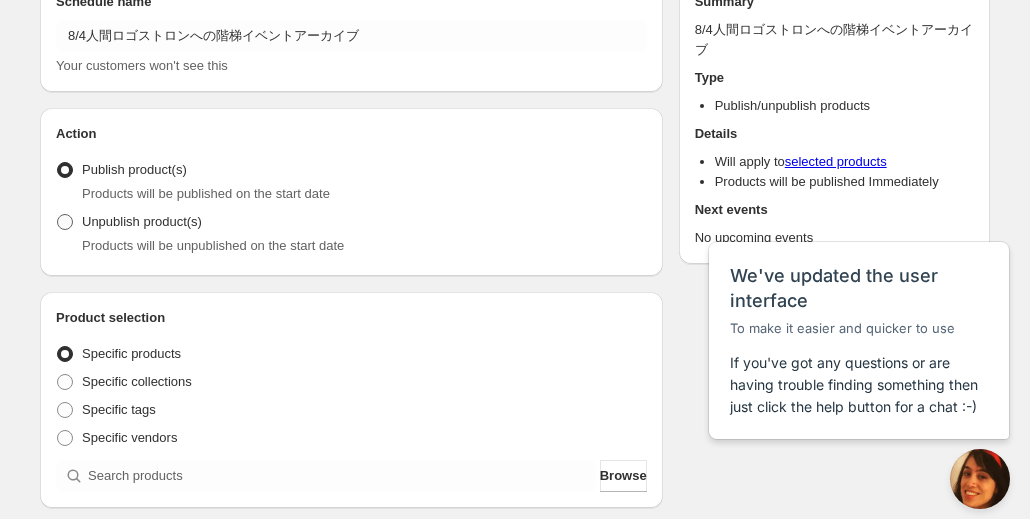 radio on "true" 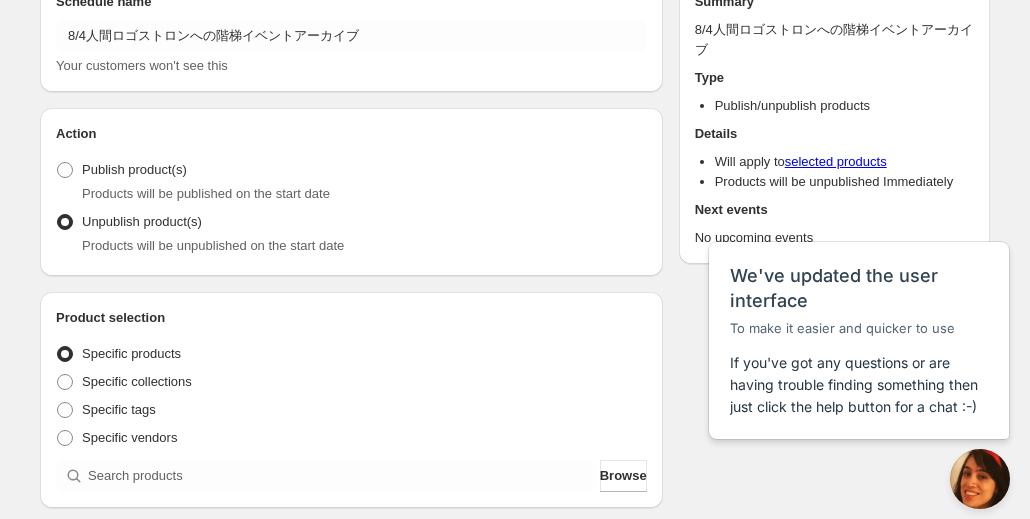 scroll, scrollTop: 200, scrollLeft: 0, axis: vertical 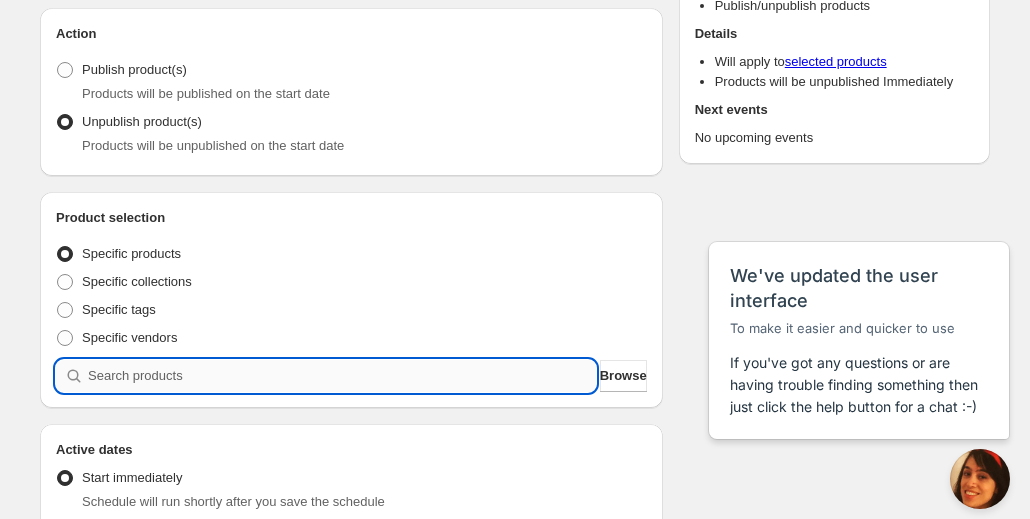 click at bounding box center [342, 376] 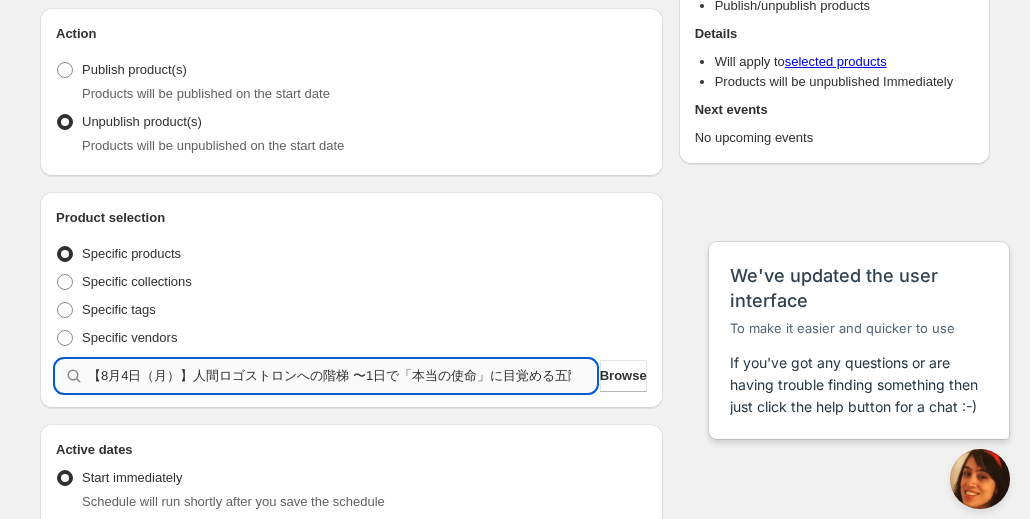 type 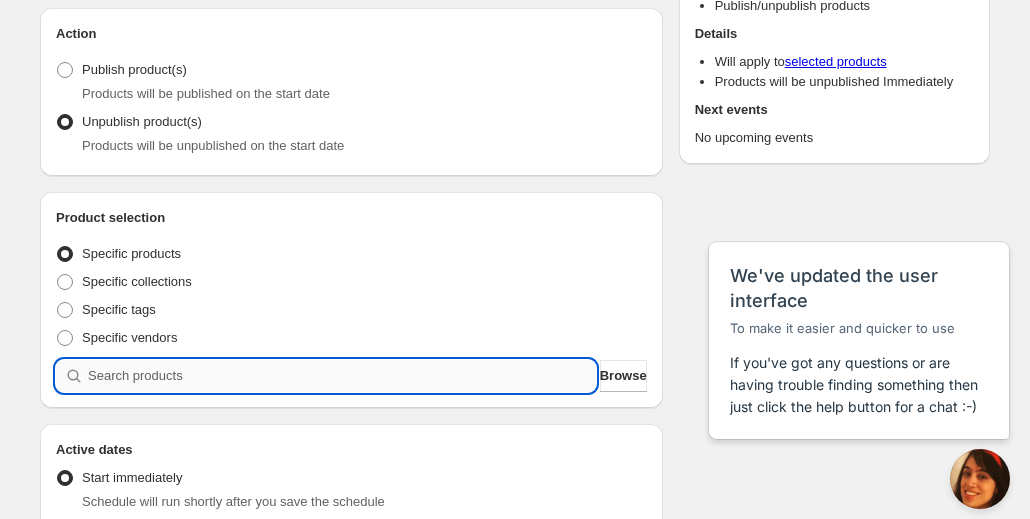 scroll, scrollTop: 0, scrollLeft: 0, axis: both 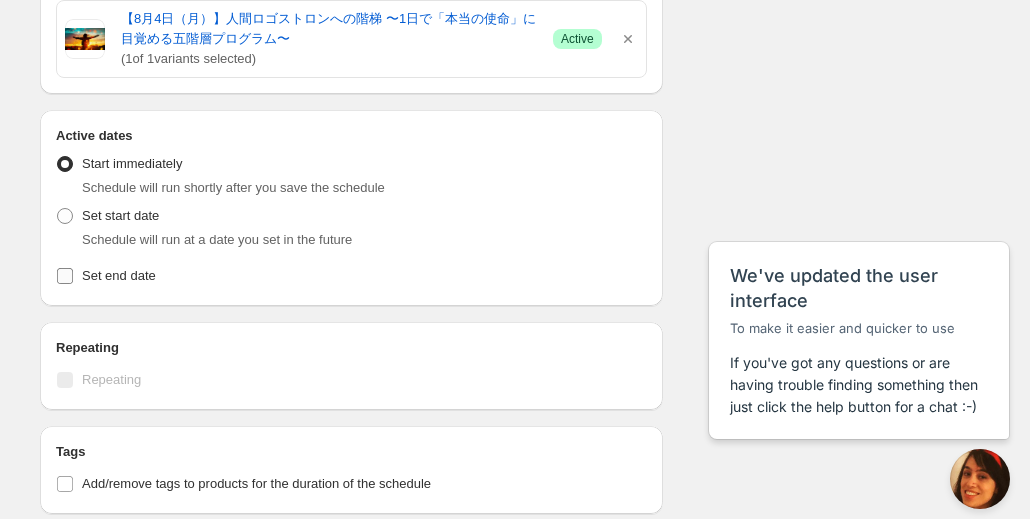 click on "Set end date" at bounding box center [65, 276] 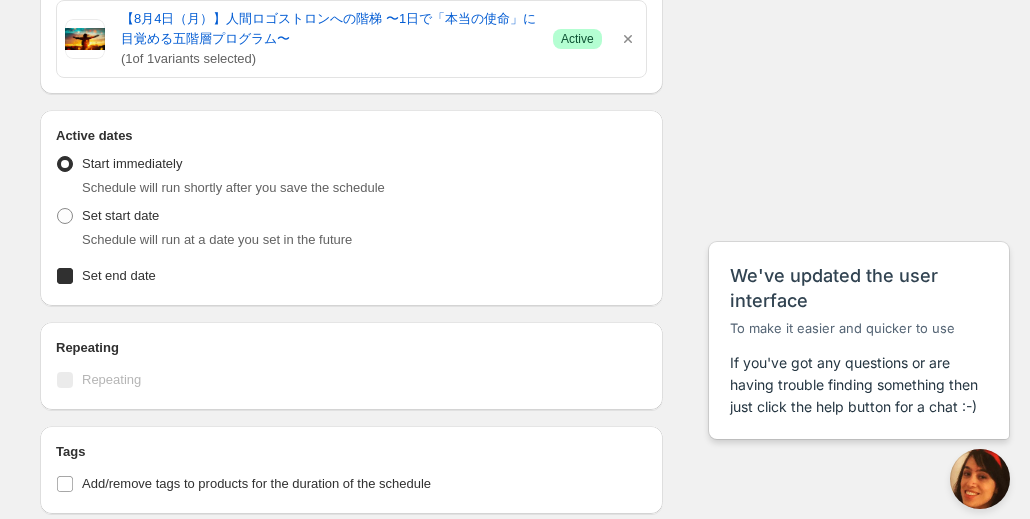 checkbox on "true" 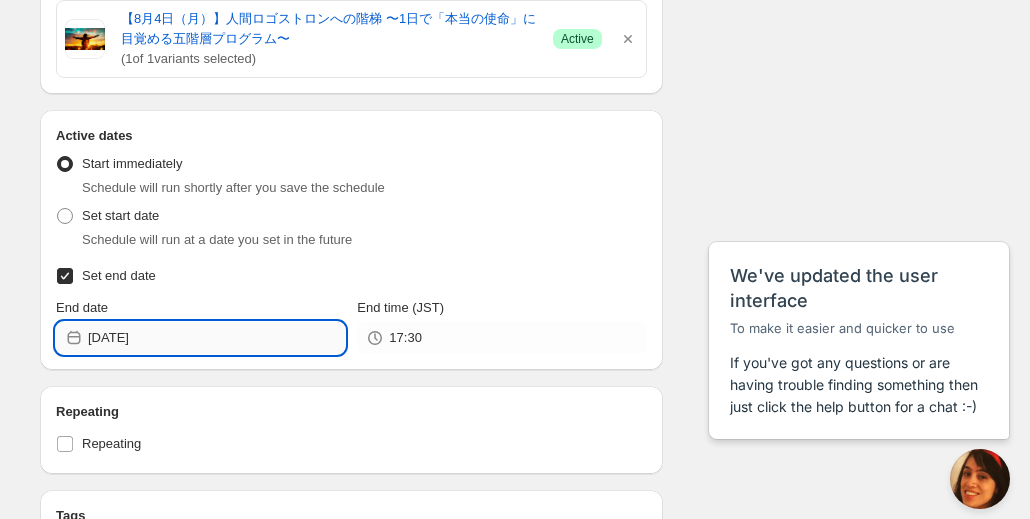 click on "[DATE]" at bounding box center [216, 338] 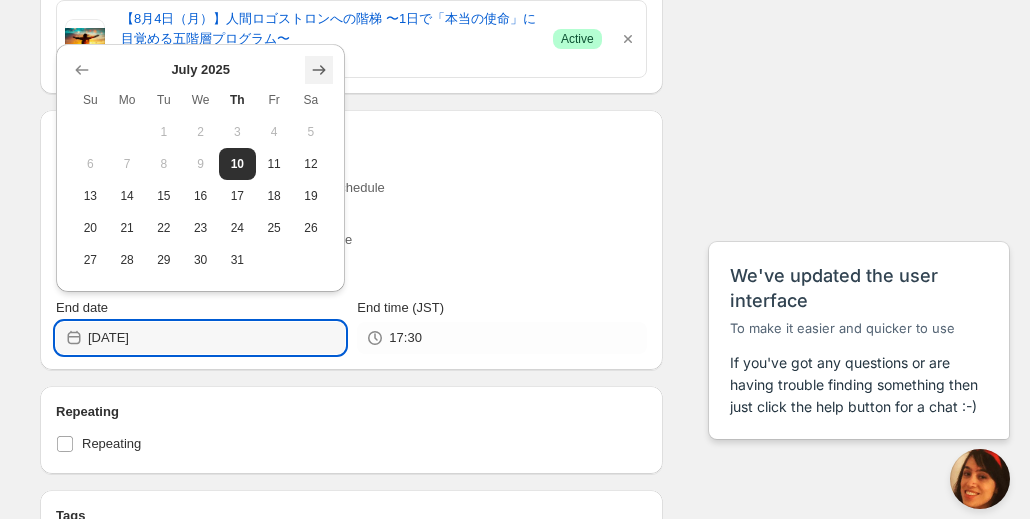click 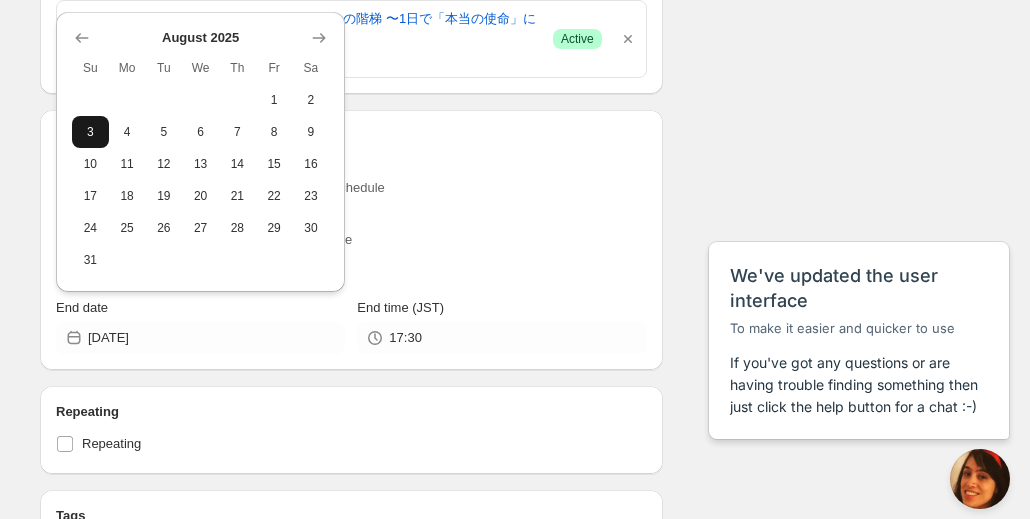 click on "3" at bounding box center [90, 132] 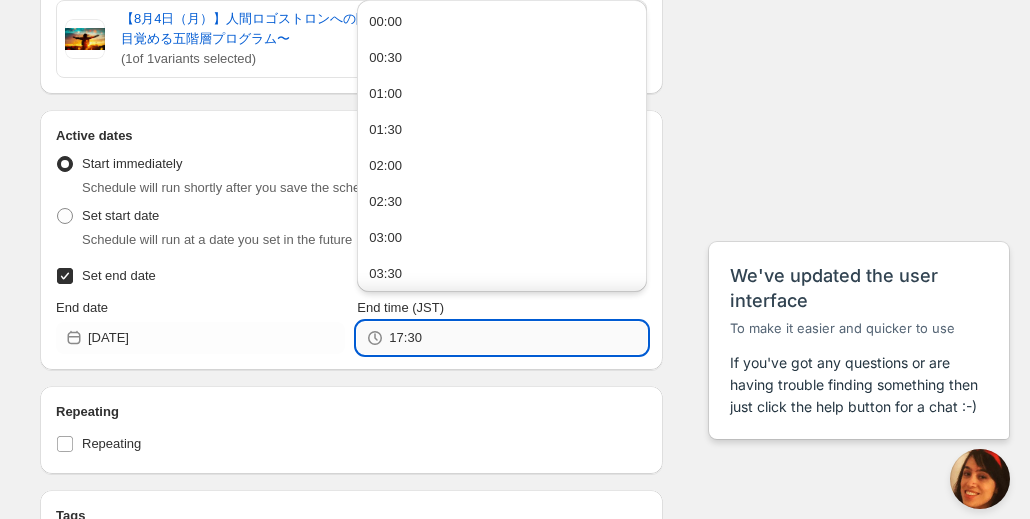 click on "17:30" at bounding box center [517, 338] 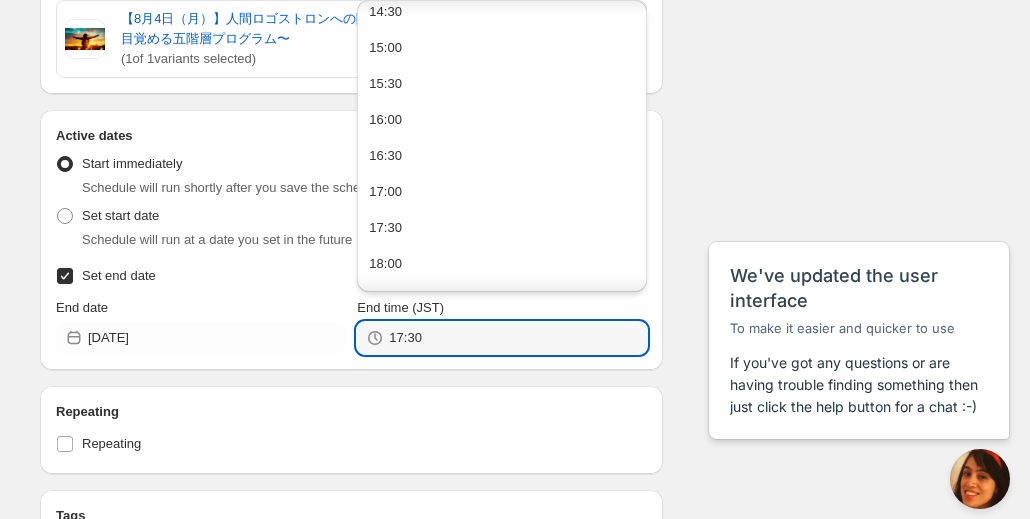 scroll, scrollTop: 1100, scrollLeft: 0, axis: vertical 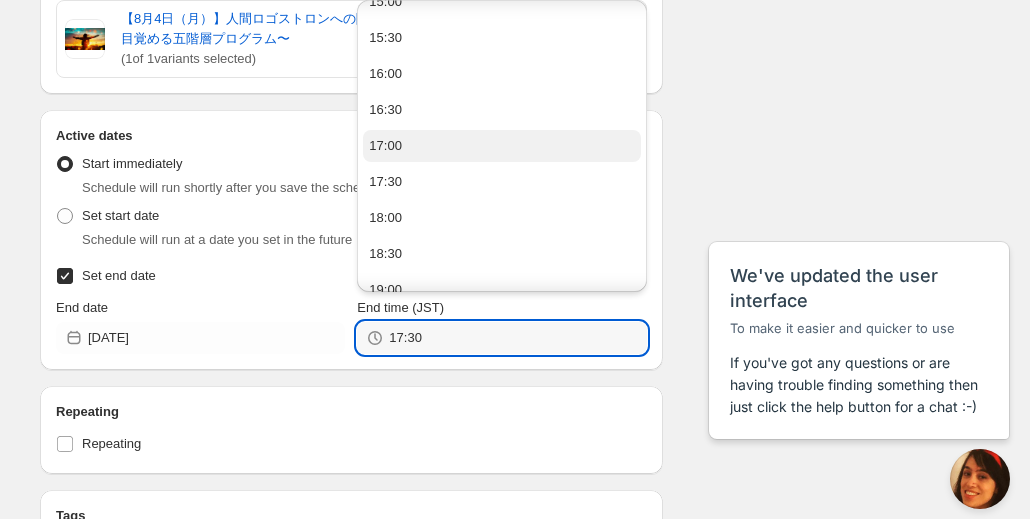 click on "17:00" at bounding box center [501, 146] 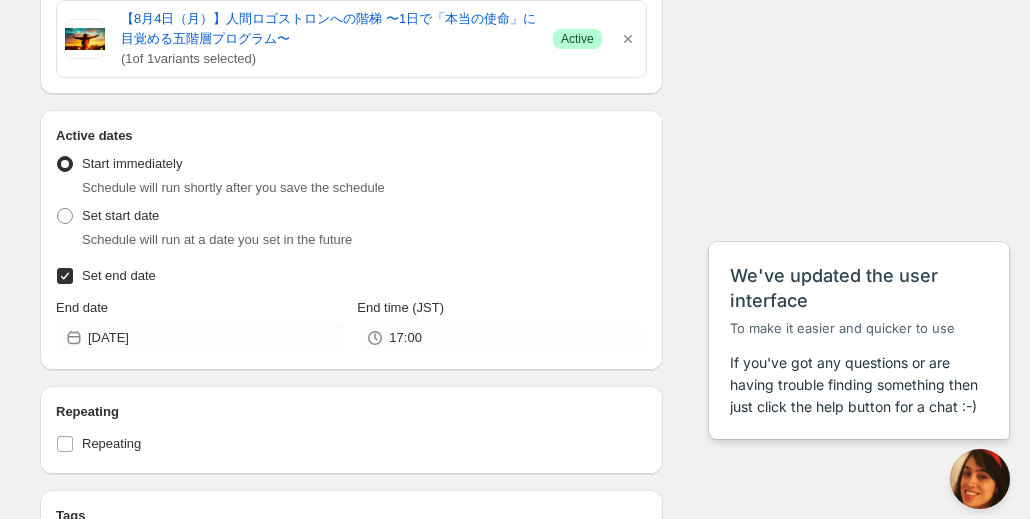click on "Schedule name 8/4人間ロゴストロンへの階梯イベントアーカイブ Your customers won't see this Action Action Publish product(s) Products will be published on the start date Unpublish product(s) Products will be unpublished on the start date Product selection Entity type Specific products Specific collections Specific tags Specific vendors Browse 【8月4日（月）】人間ロゴストロンへの階梯 〜1日で「本当の使命」に目覚める五階層プログラム〜 ( 1  of   1  variants selected) Success Active Active dates Active Date Type Start immediately Schedule will run shortly after you save the schedule Set start date Schedule will run at a date you set in the future Set end date End date 2025-08-03 End time (JST) 17:00 Repeating Repeating Ok Cancel Every 1 Date range Days Weeks Months Years Days Ends Never On specific date After a number of occurances Tags Add/remove tags to products for the duration of the schedule Countdown timer Open theme editor Anything else? Summary" at bounding box center [507, 245] 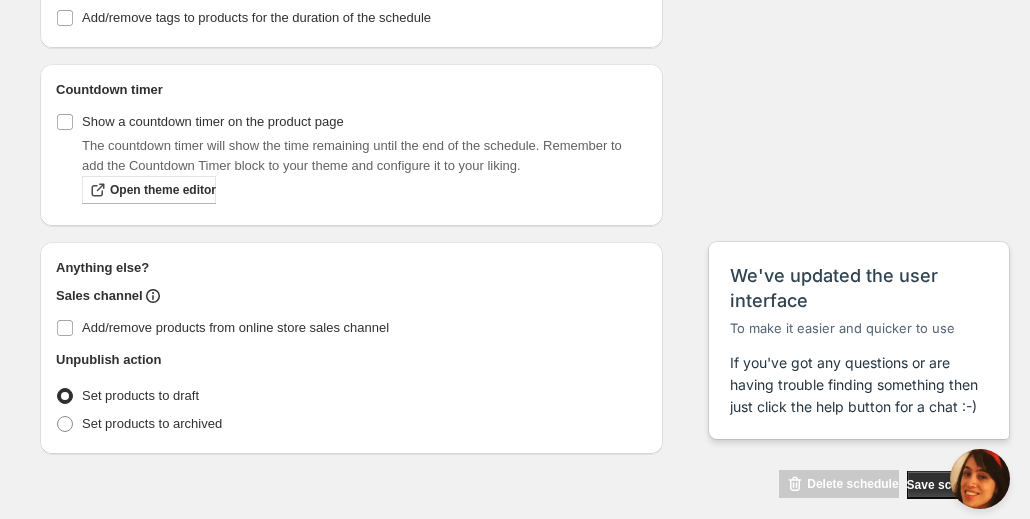 scroll, scrollTop: 1147, scrollLeft: 0, axis: vertical 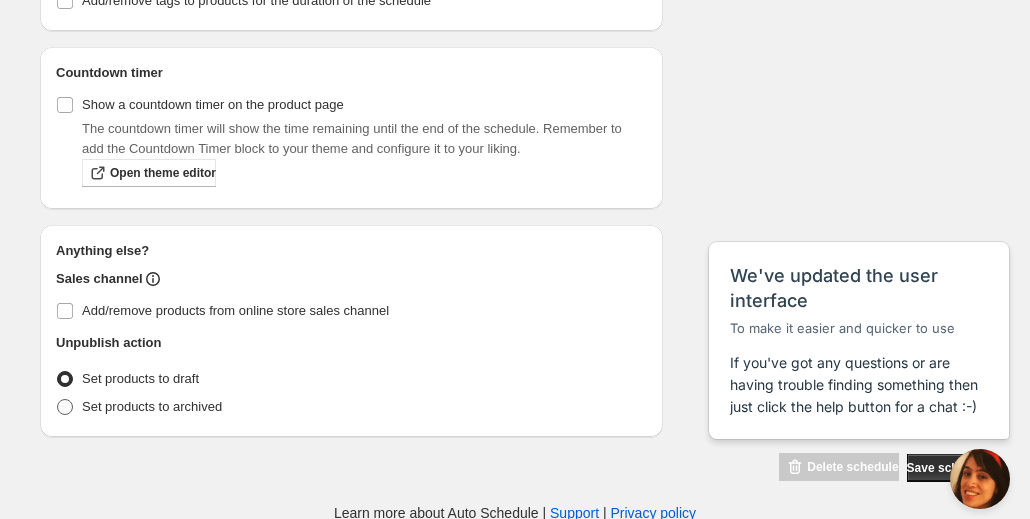 click on "Set products to archived" at bounding box center [152, 406] 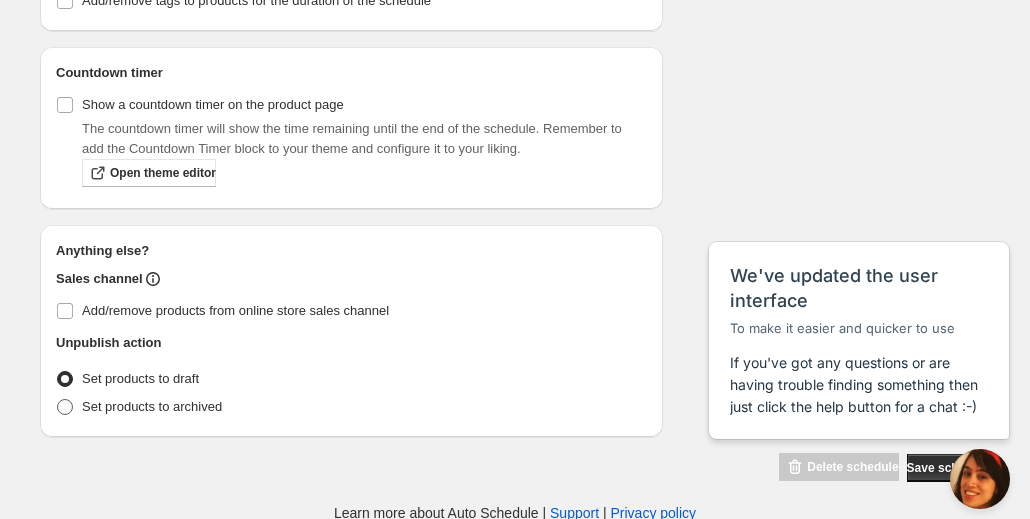 radio on "true" 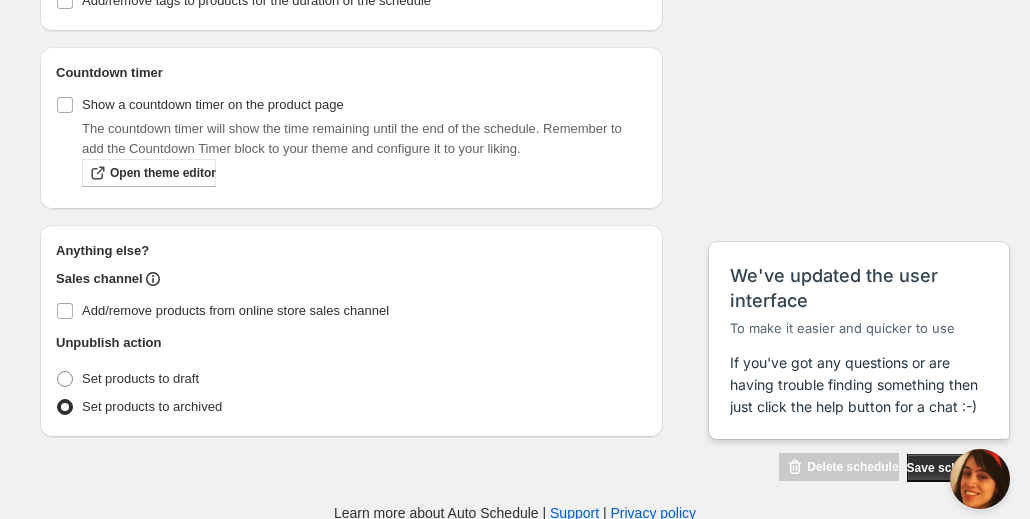 click on "Schedule name 8/4人間ロゴストロンへの階梯イベントアーカイブ Your customers won't see this Action Action Publish product(s) Products will be published on the start date Unpublish product(s) Products will be unpublished on the start date Product selection Entity type Specific products Specific collections Specific tags Specific vendors Browse 【8月4日（月）】人間ロゴストロンへの階梯 〜1日で「本当の使命」に目覚める五階層プログラム〜 ( 1  of   1  variants selected) Success Active Active dates Active Date Type Start immediately Schedule will run shortly after you save the schedule Set start date Schedule will run at a date you set in the future Set end date End date 2025-08-03 End time (JST) 17:00 Repeating Repeating Ok Cancel Every 1 Date range Days Weeks Months Years Days Ends Never On specific date After a number of occurances Tags Add/remove tags to products for the duration of the schedule Countdown timer Open theme editor Anything else? Summary" at bounding box center (507, -302) 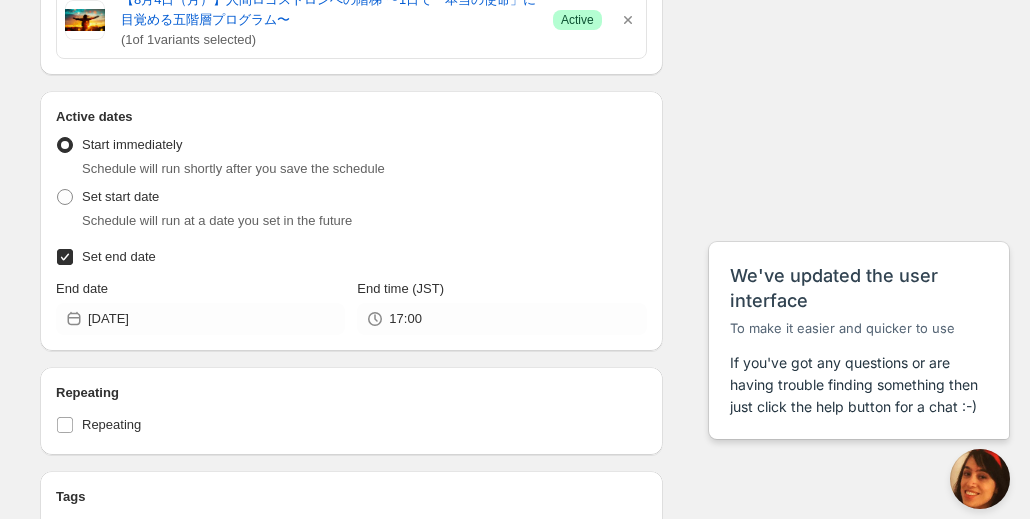 scroll, scrollTop: 647, scrollLeft: 0, axis: vertical 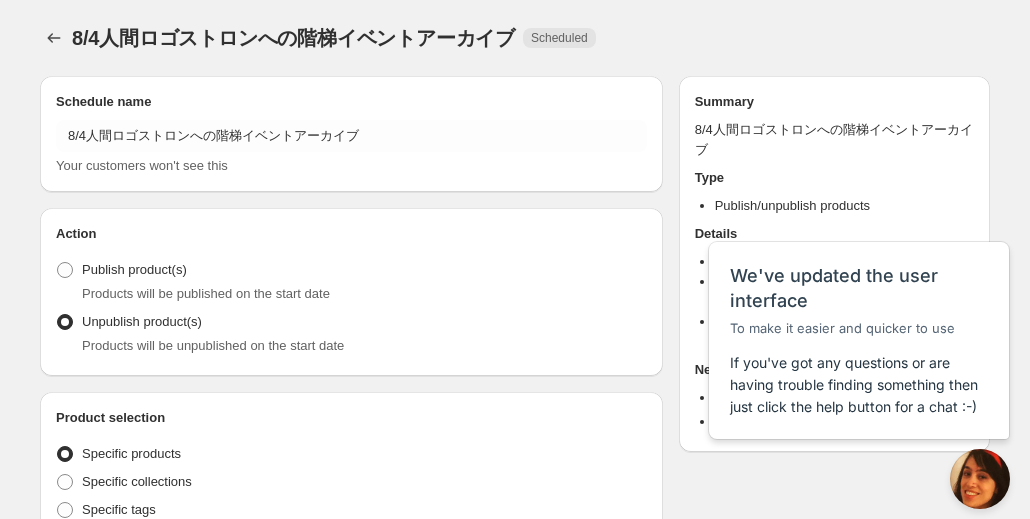 radio on "true" 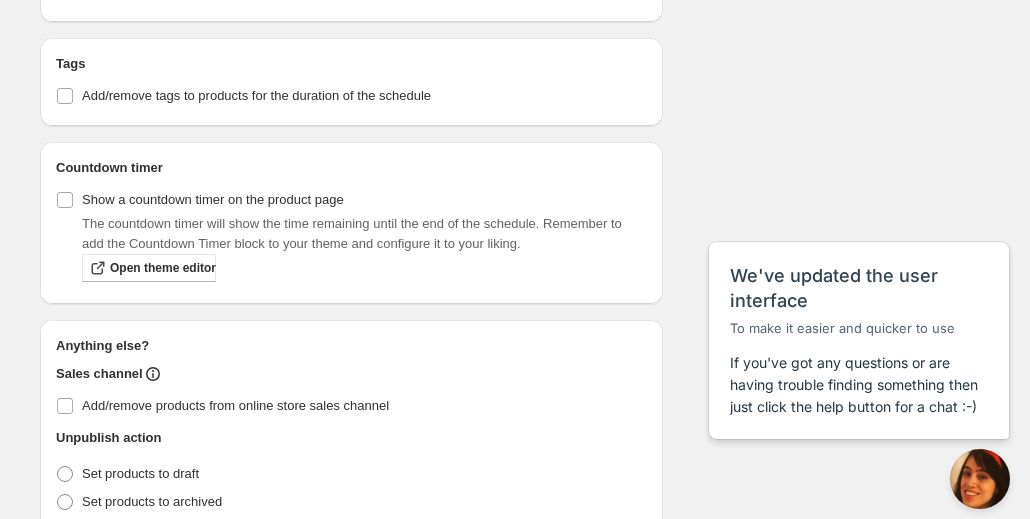 scroll, scrollTop: 1095, scrollLeft: 0, axis: vertical 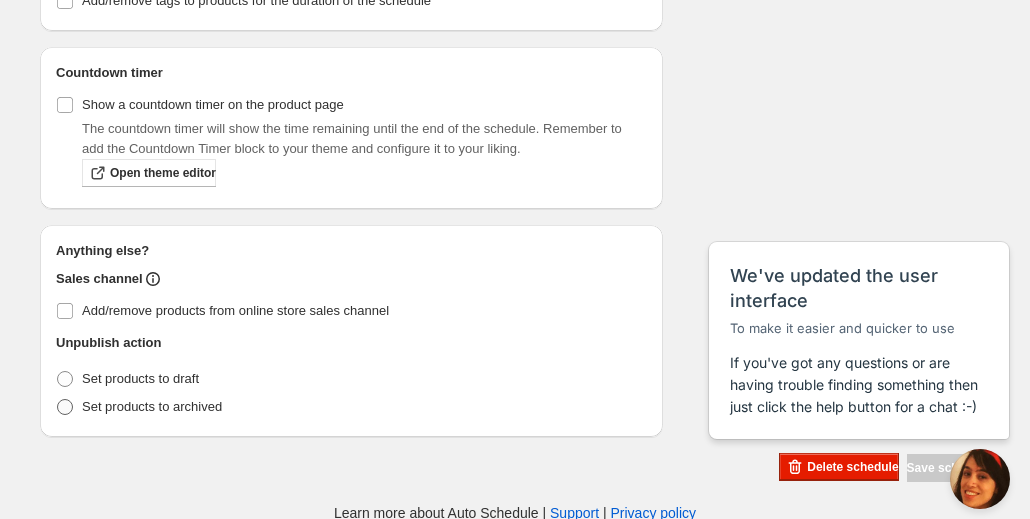 click at bounding box center [65, 407] 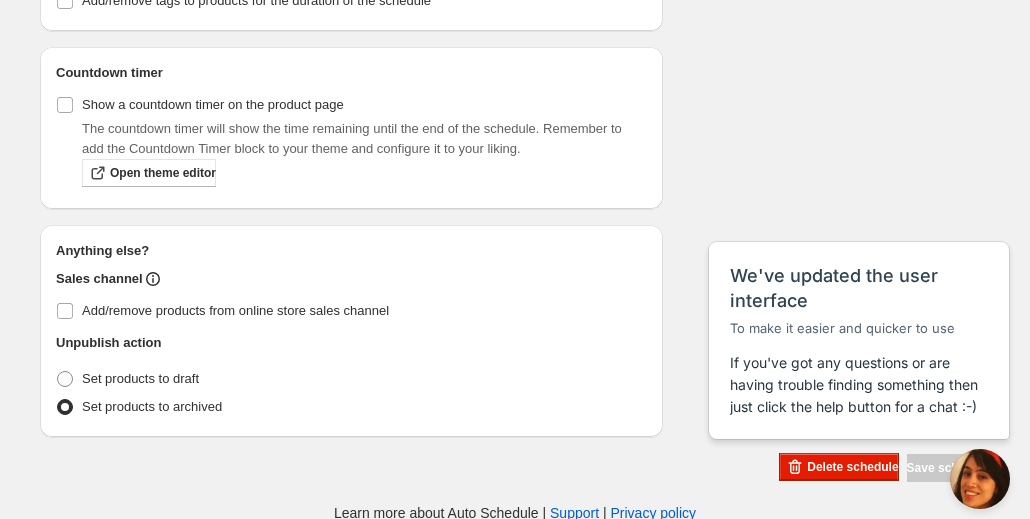 radio on "true" 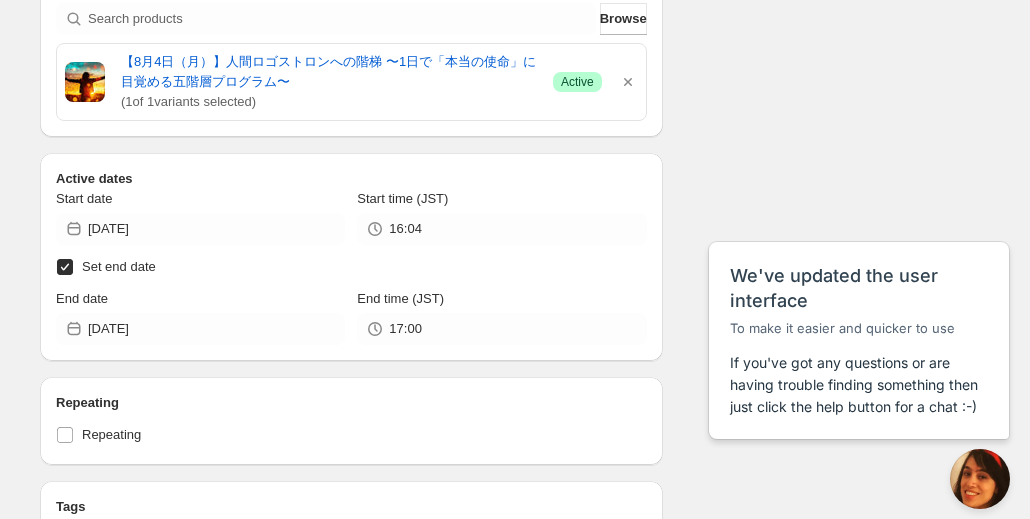 scroll, scrollTop: 395, scrollLeft: 0, axis: vertical 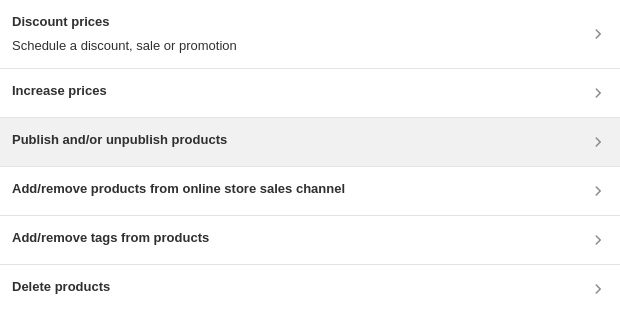 click on "Publish and/or unpublish products" at bounding box center [310, 142] 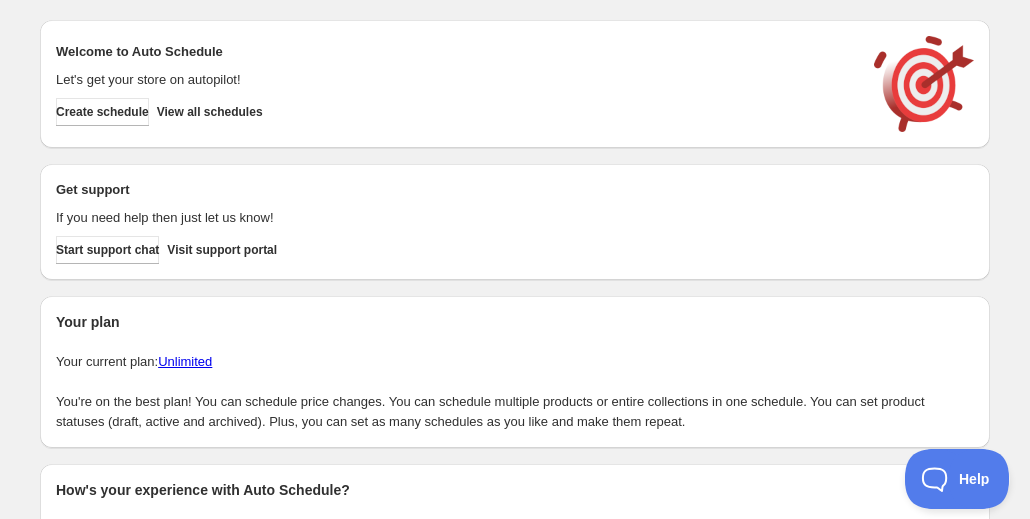 scroll, scrollTop: 0, scrollLeft: 0, axis: both 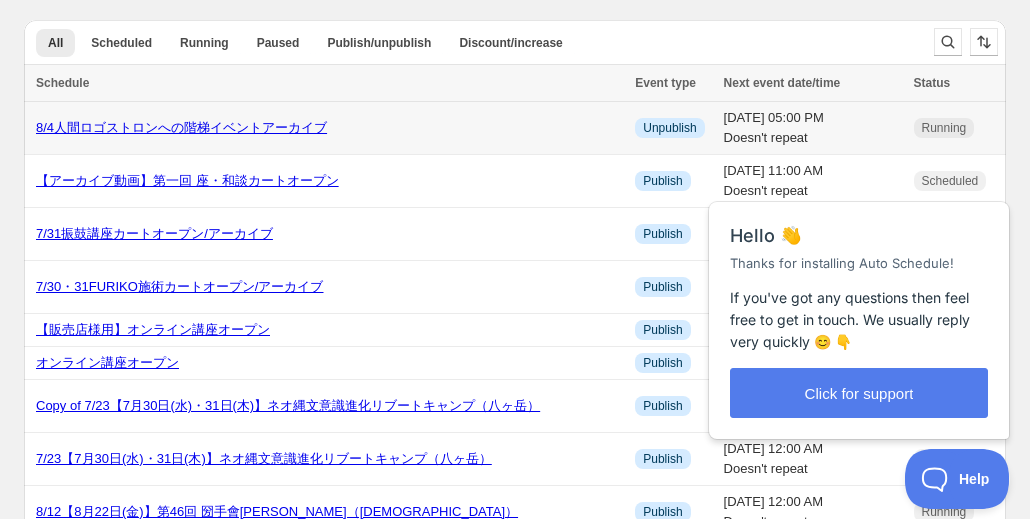 click on "8/4人間ロゴストロンへの階梯イベントアーカイブ" at bounding box center [181, 127] 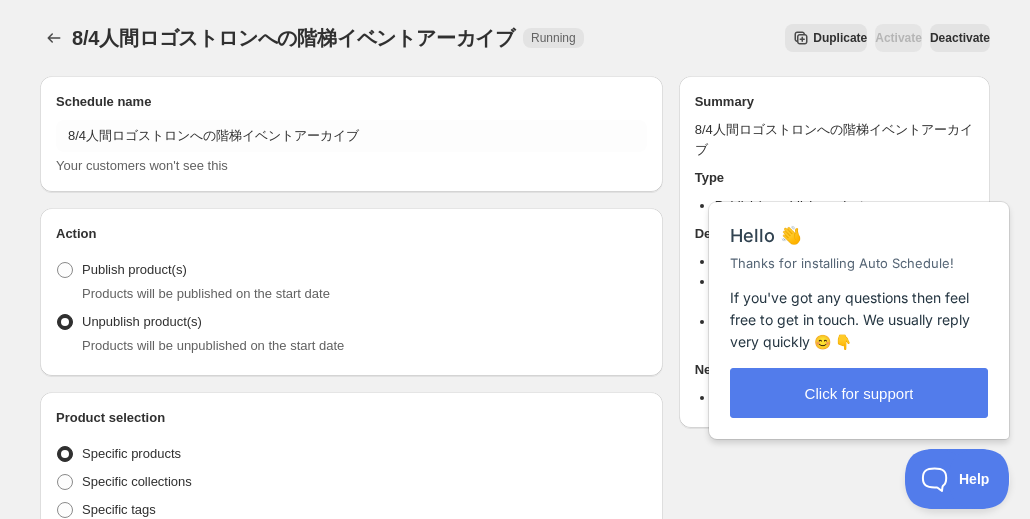 click on "Schedule name 8/4人間ロゴストロンへの階梯イベントアーカイブ Your customers won't see this Action Action Publish product(s) Products will be published on the start date Unpublish product(s) Products will be unpublished on the start date Product selection Entity type Specific products Specific collections Specific tags Specific vendors Browse 【8月4日（月）】人間ロゴストロンへの階梯 〜1日で「本当の使命」に目覚める五階層プログラム〜 ( 1  of   1  variants selected) Archived Active dates Start date [DATE] Start time (JST) 16:04 Set end date End date [DATE] End time (JST) 17:00 Repeating Repeating Ok Cancel Every 1 Date range Days Weeks Months Years Days Ends Never On specific date After a number of occurances Tags Add/remove tags to products for the duration of the schedule Countdown timer Show a countdown timer on the product page Open theme editor Anything else? Sales channel Add/remove products from online store sales channel     Summary" at bounding box center (507, 857) 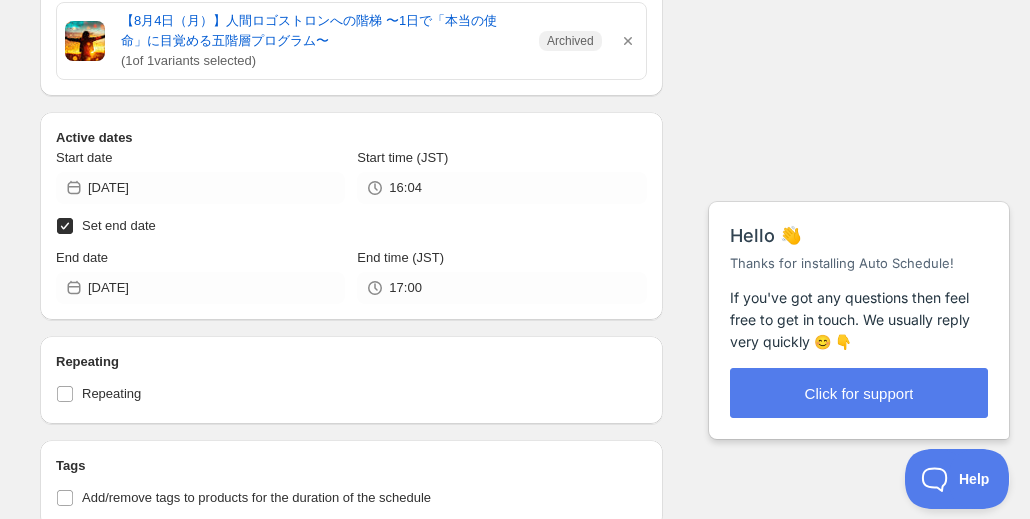 scroll, scrollTop: 600, scrollLeft: 0, axis: vertical 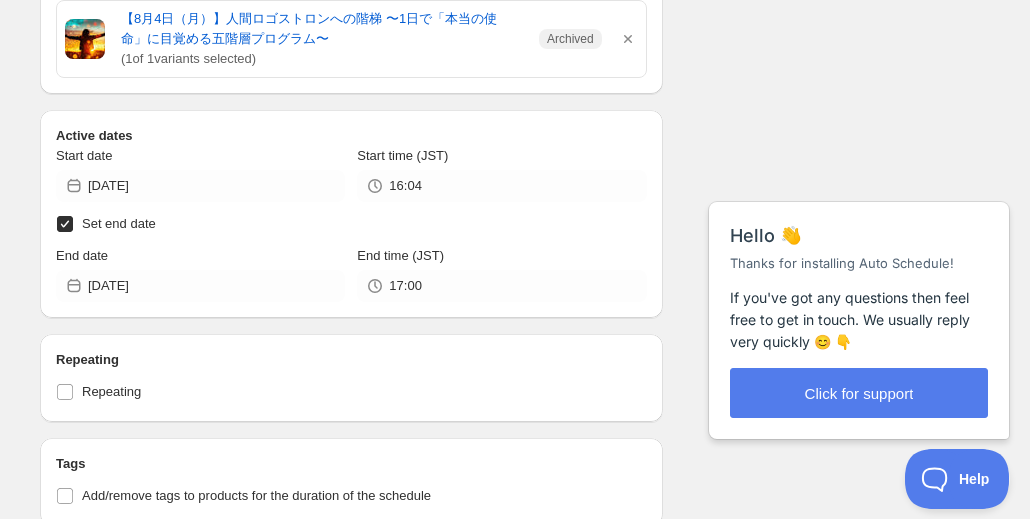 click on "Set end date" at bounding box center (119, 223) 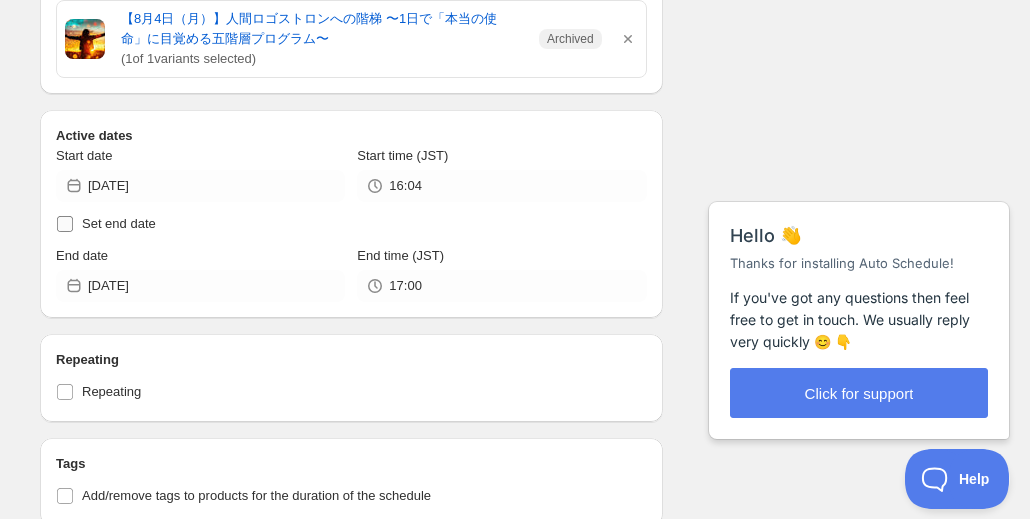 checkbox on "false" 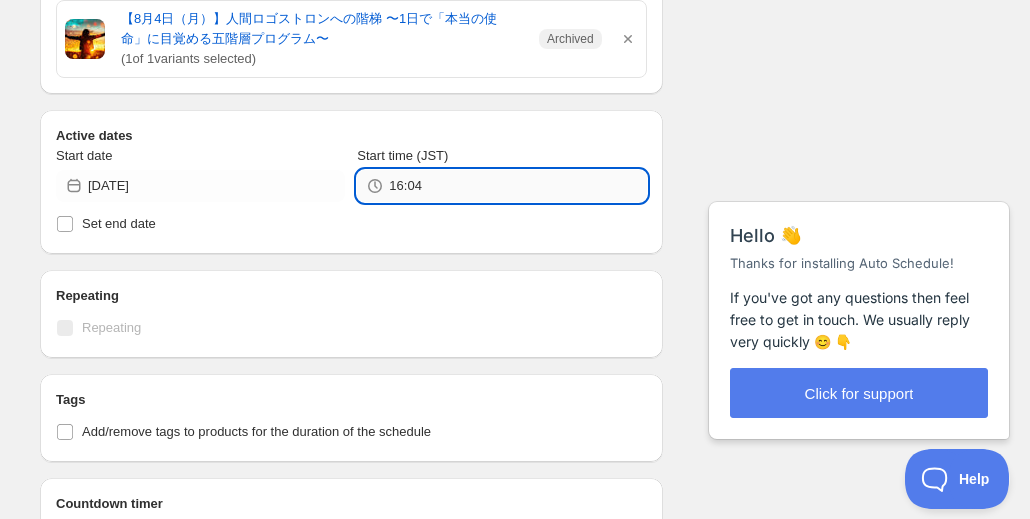 click on "16:04" at bounding box center [517, 186] 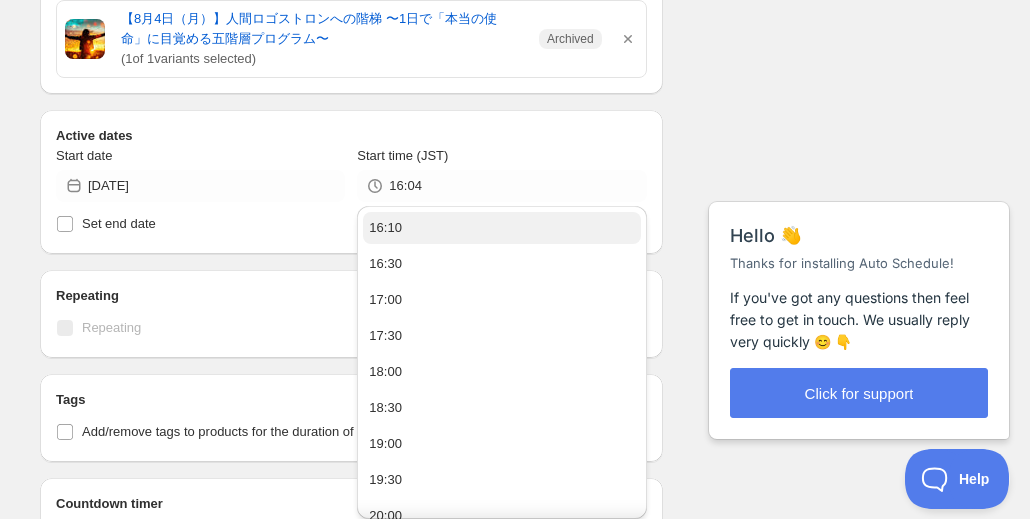 click on "16:10" at bounding box center (501, 228) 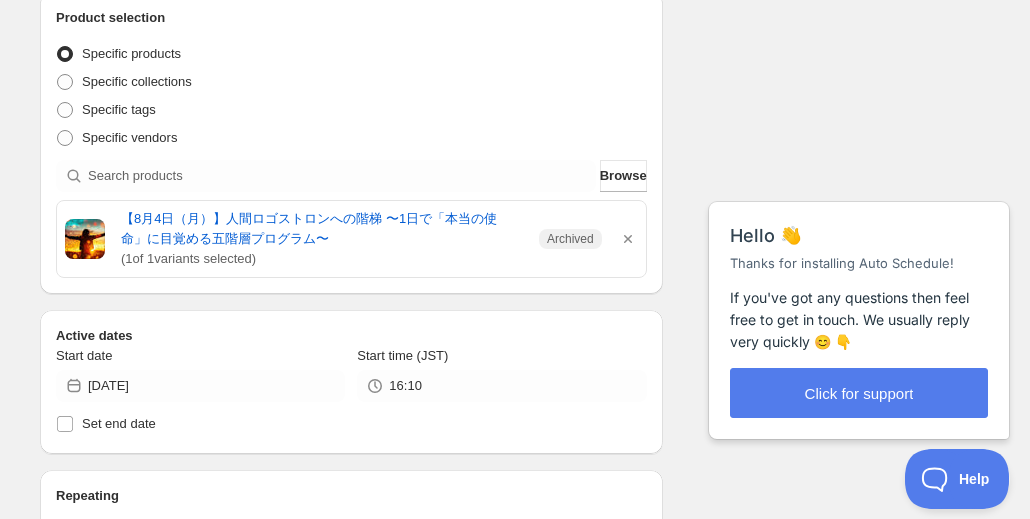 scroll, scrollTop: 500, scrollLeft: 0, axis: vertical 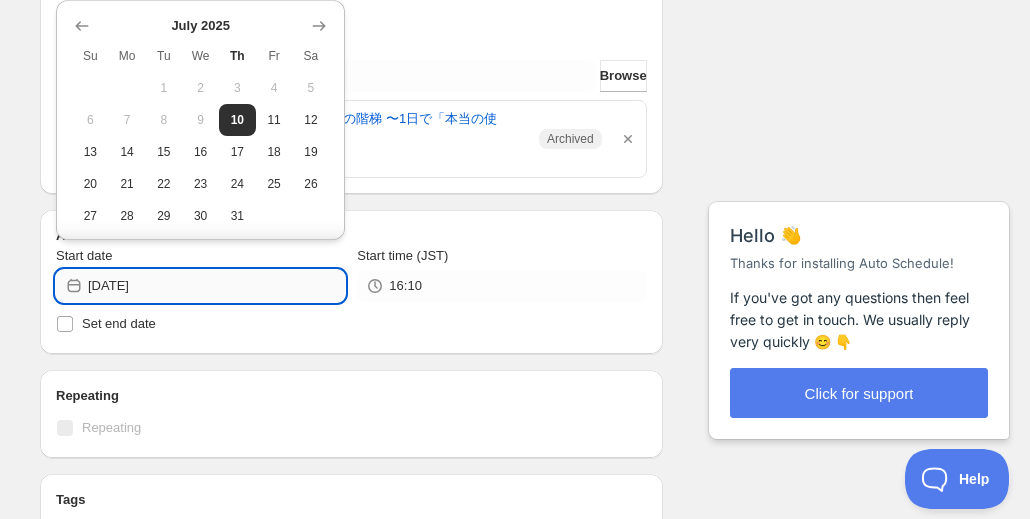 click on "[DATE]" at bounding box center (216, 286) 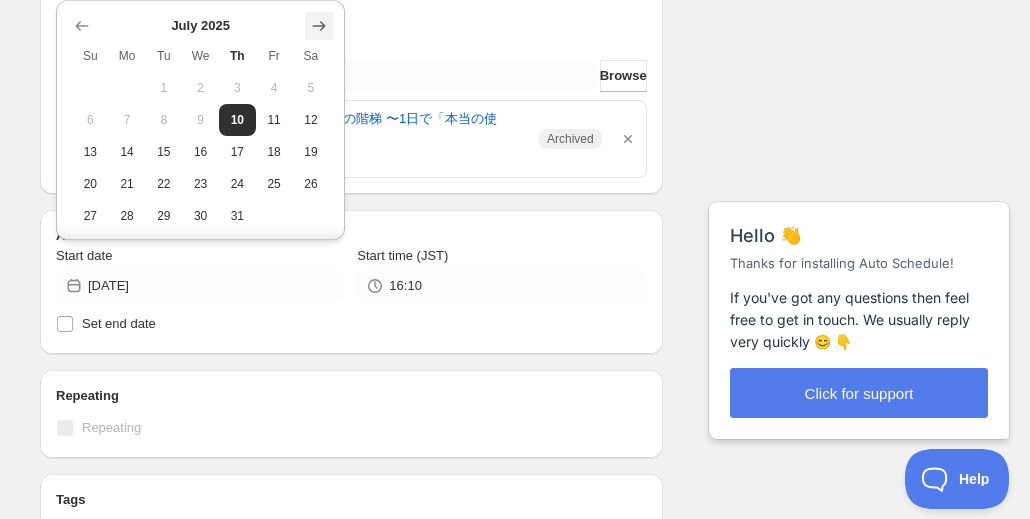 click 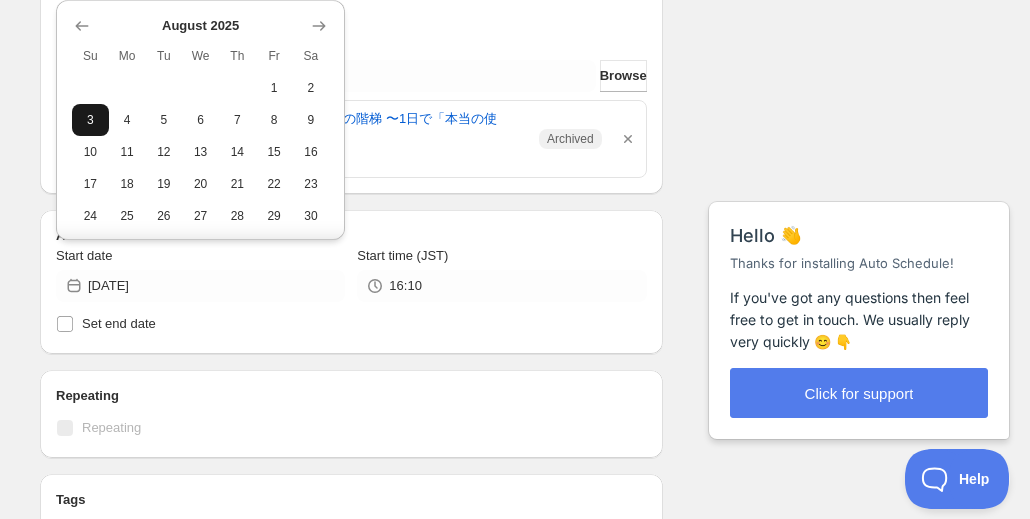 click on "3" at bounding box center (90, 120) 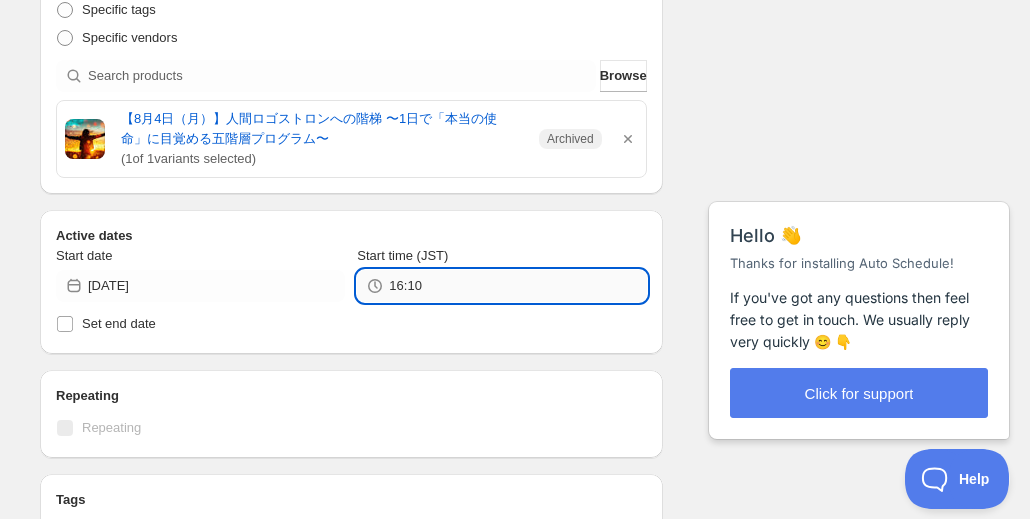 click on "16:10" at bounding box center [517, 286] 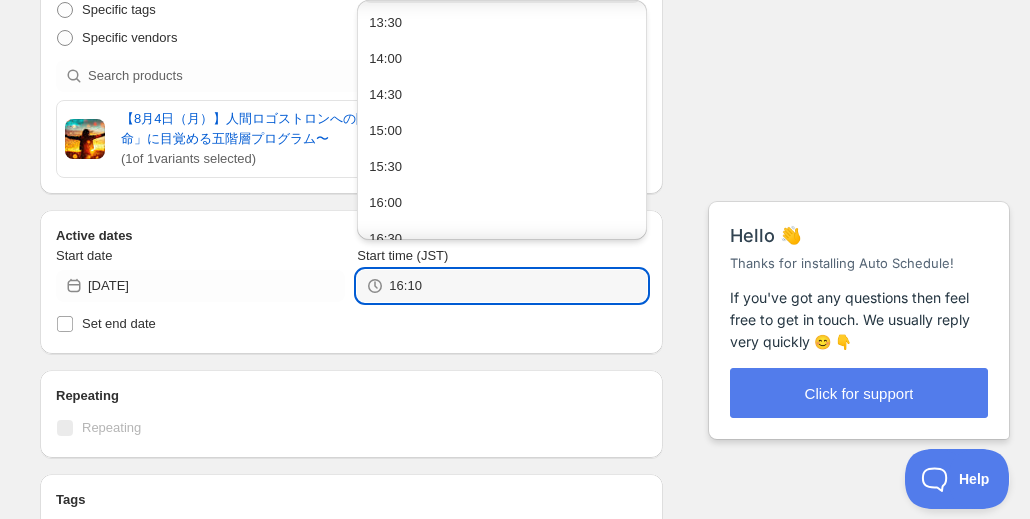 scroll, scrollTop: 1100, scrollLeft: 0, axis: vertical 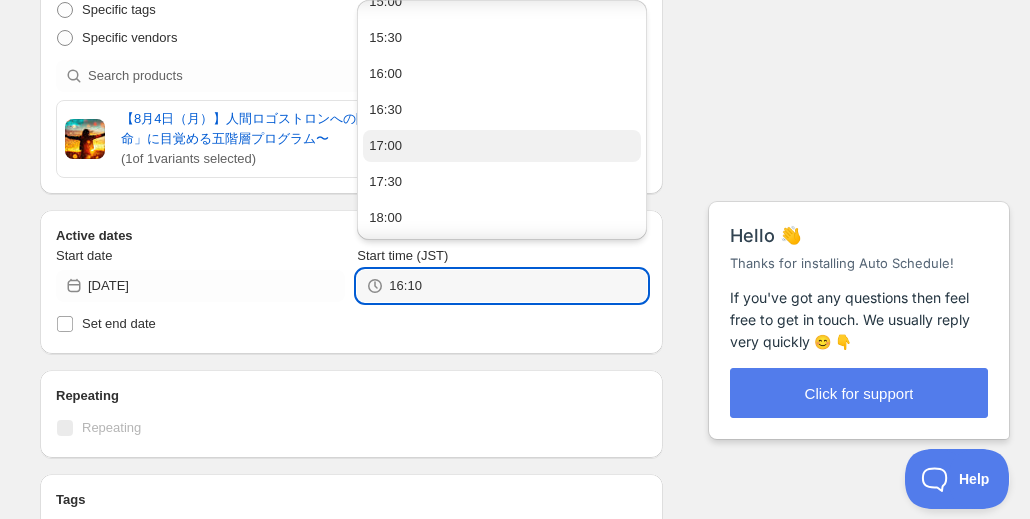 click on "17:00" at bounding box center [501, 146] 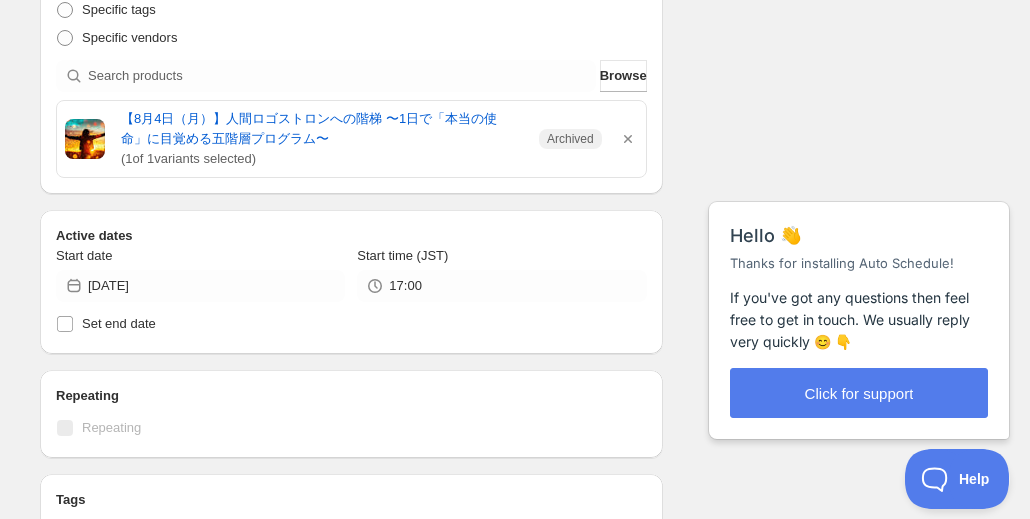 click on "Schedule name 8/4人間ロゴストロンへの階梯イベントアーカイブ Your customers won't see this Action Action Publish product(s) Products will be published on the start date Unpublish product(s) Products will be unpublished on the start date Product selection Entity type Specific products Specific collections Specific tags Specific vendors Browse 【8月4日（月）】人間ロゴストロンへの階梯 〜1日で「本当の使命」に目覚める五階層プログラム〜 ( 1  of   1  variants selected) Archived Active dates Start date [DATE] Start time (JST) 17:00 Set end date Repeating Repeating Ok Cancel Every 1 Date range Days Weeks Months Years Days Ends Never On specific date After a number of occurances Tags Add/remove tags to products for the duration of the schedule Countdown timer Show a countdown timer on the product page Open theme editor Anything else? Sales channel Add/remove products from online store sales channel Unpublish action Unpublish action Set products to draft" at bounding box center [507, 325] 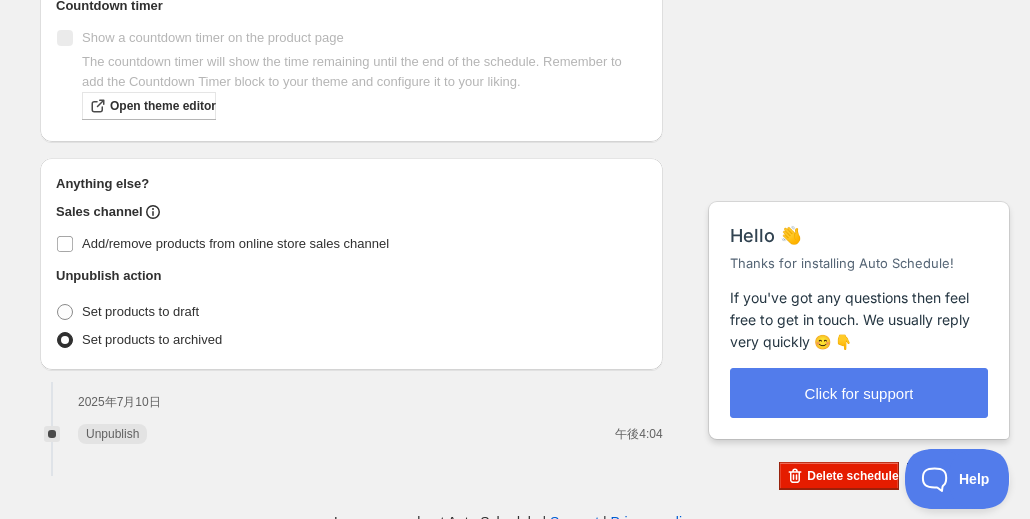 scroll, scrollTop: 1241, scrollLeft: 0, axis: vertical 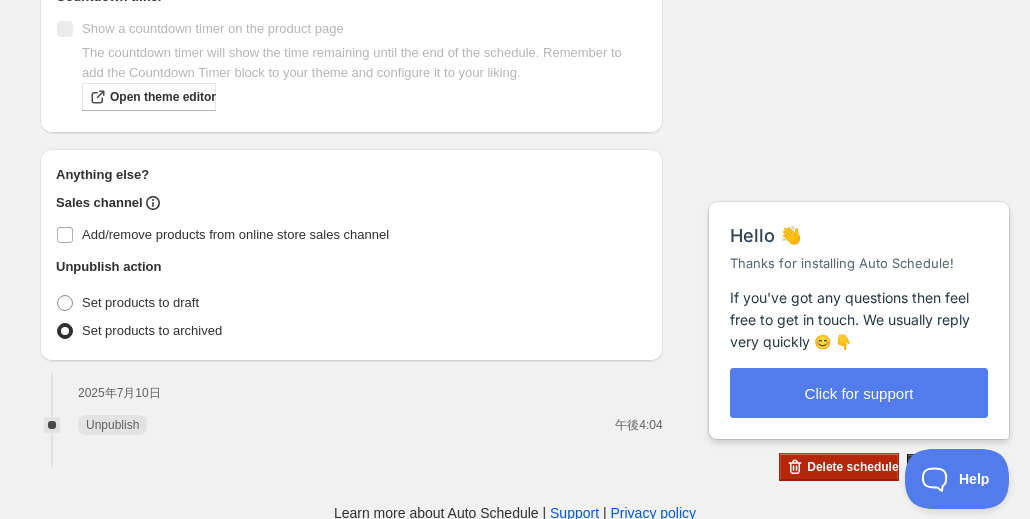 click on "Delete schedule" at bounding box center (852, 467) 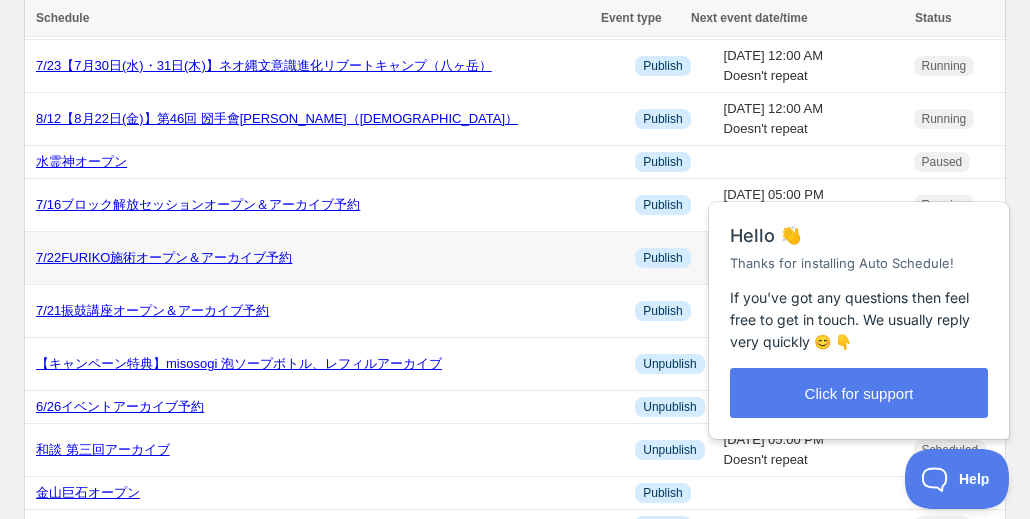 scroll, scrollTop: 0, scrollLeft: 0, axis: both 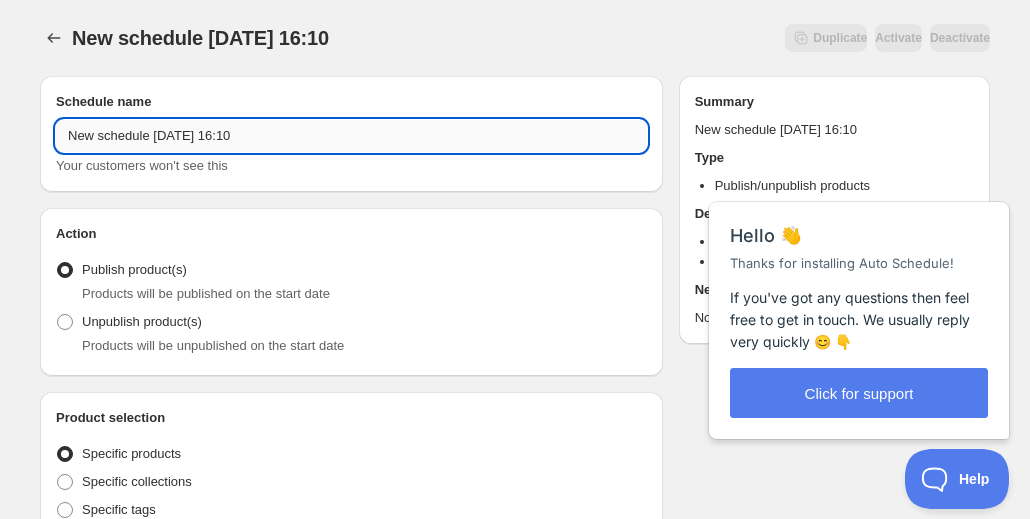 click on "New schedule [DATE] 16:10" at bounding box center (351, 136) 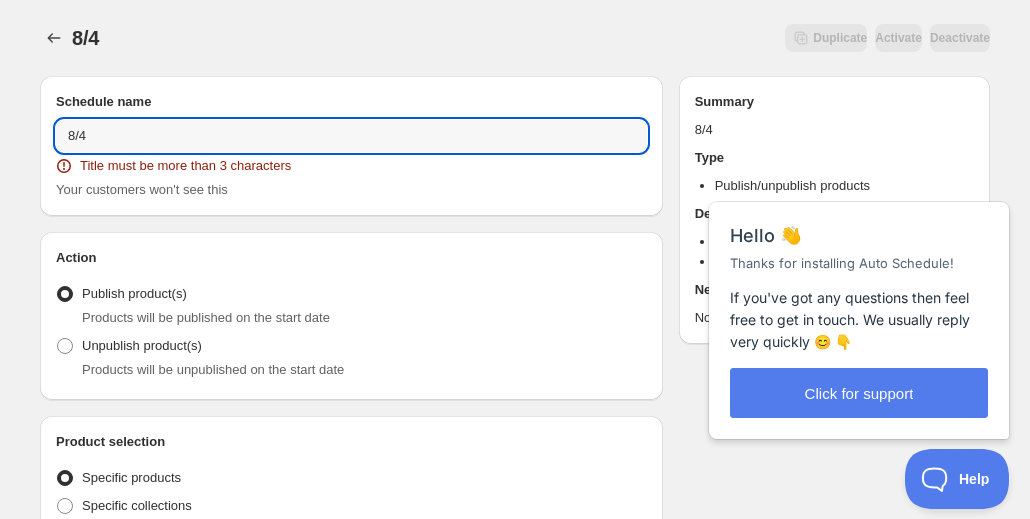 paste on "人間ロゴストロンへの階梯" 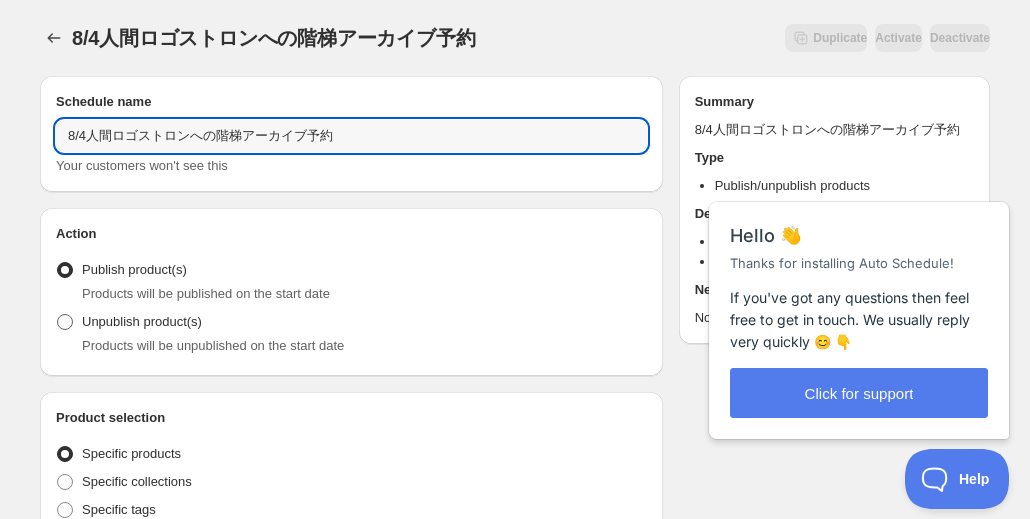 type on "8/4人間ロゴストロンへの階梯アーカイブ予約" 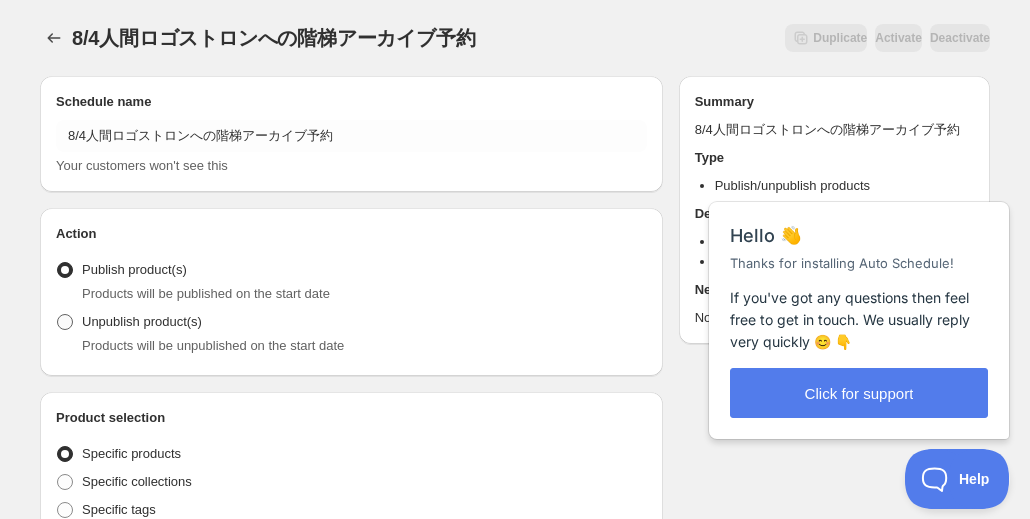 click at bounding box center [65, 322] 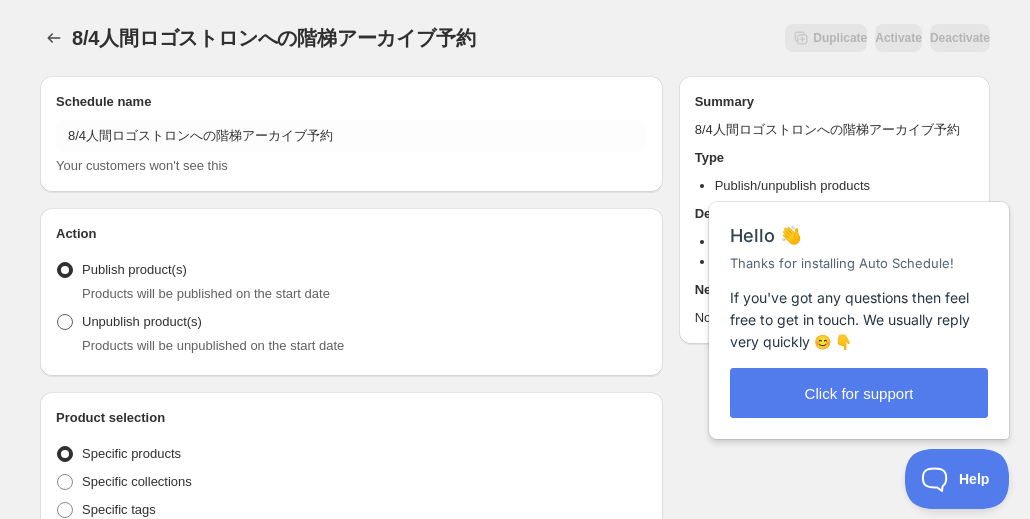 radio on "true" 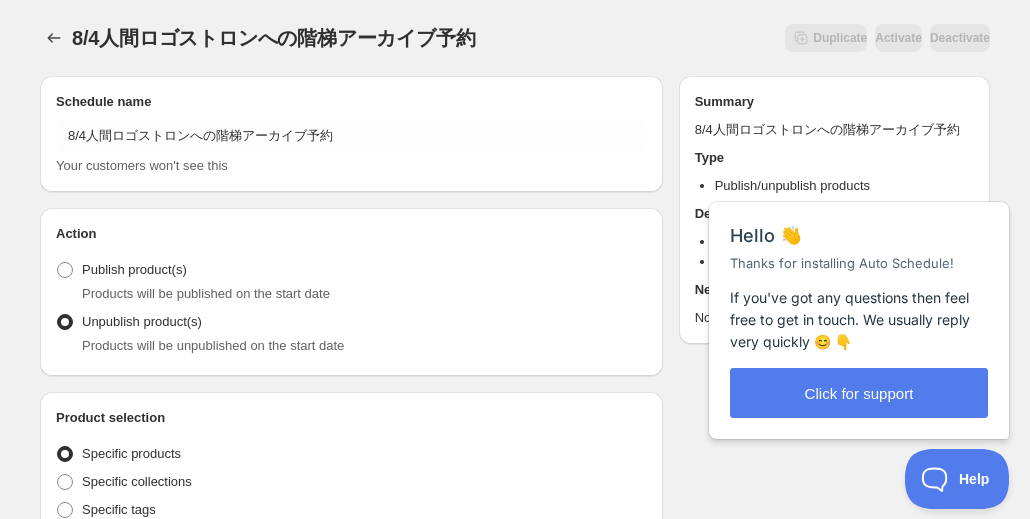 click on "8/4人間ロゴストロンへの階梯アーカイブ予約. This page is ready 8/4人間ロゴストロンへの階梯アーカイブ予約 Duplicate Activate Deactivate More actions Duplicate Activate Deactivate Submit Schedule name 8/4人間ロゴストロンへの階梯アーカイブ予約 Your customers won't see this Action Action Publish product(s) Products will be published on the start date Unpublish product(s) Products will be unpublished on the start date Product selection Entity type Specific products Specific collections Specific tags Specific vendors Browse Active dates Active Date Type Start immediately Schedule will run shortly after you save the schedule Set start date Schedule will run at a date you set in the future Set end date Repeating Repeating Ok Cancel Every 1 Date range Days Weeks Months Years Days Ends Never On specific date After a number of occurances Tags Add/remove tags to products for the duration of the schedule Countdown timer Show a countdown timer on the product page Type" at bounding box center (515, 740) 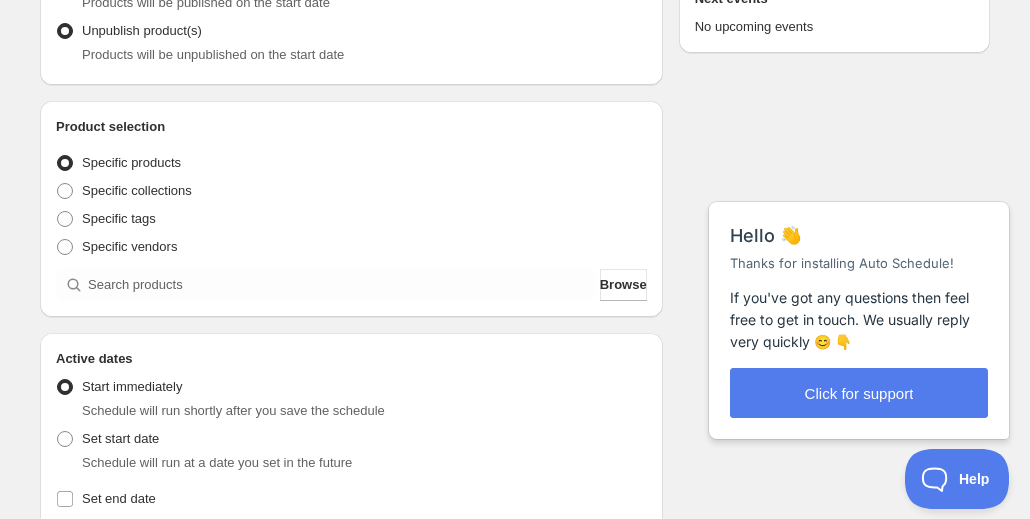 scroll, scrollTop: 300, scrollLeft: 0, axis: vertical 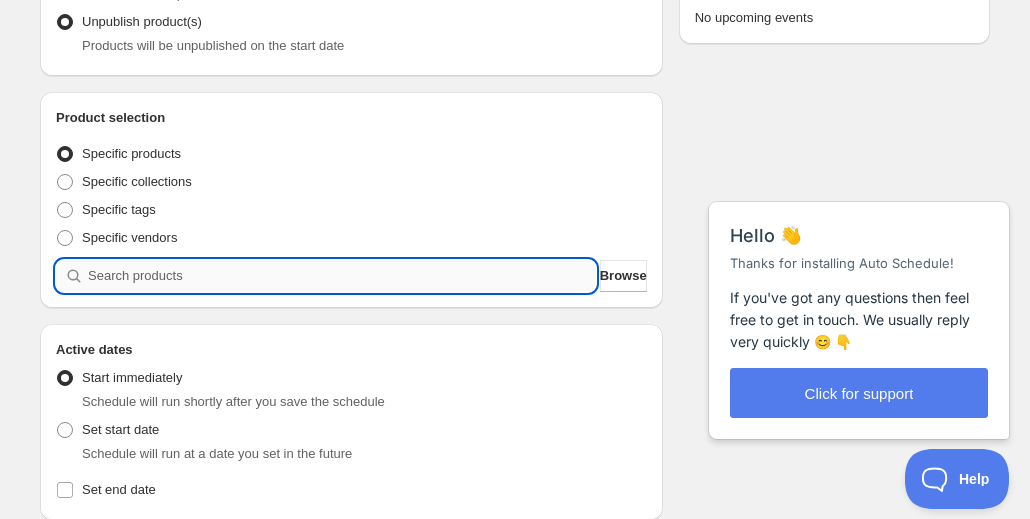 click at bounding box center (342, 276) 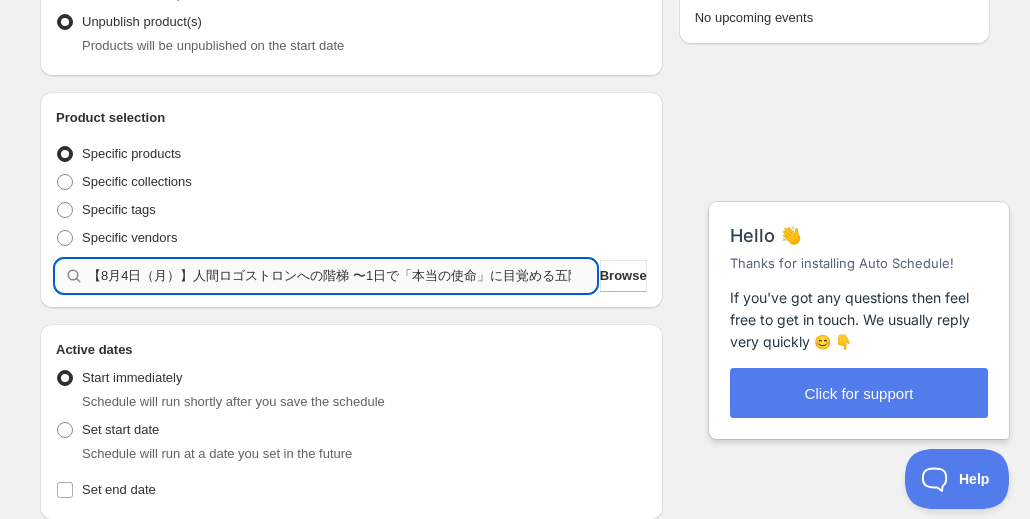 type 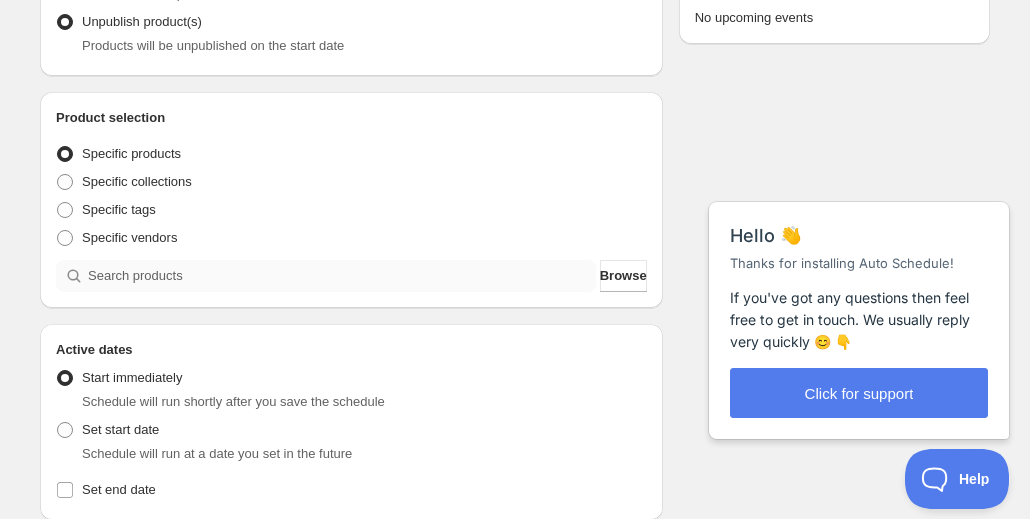 scroll, scrollTop: 0, scrollLeft: 0, axis: both 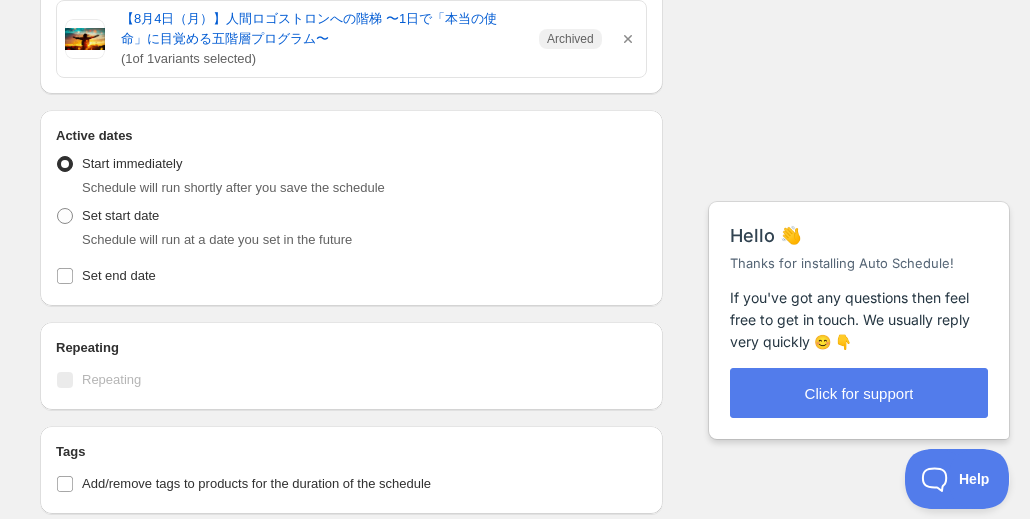 click on "Schedule will run at a date you set in the future" at bounding box center [217, 239] 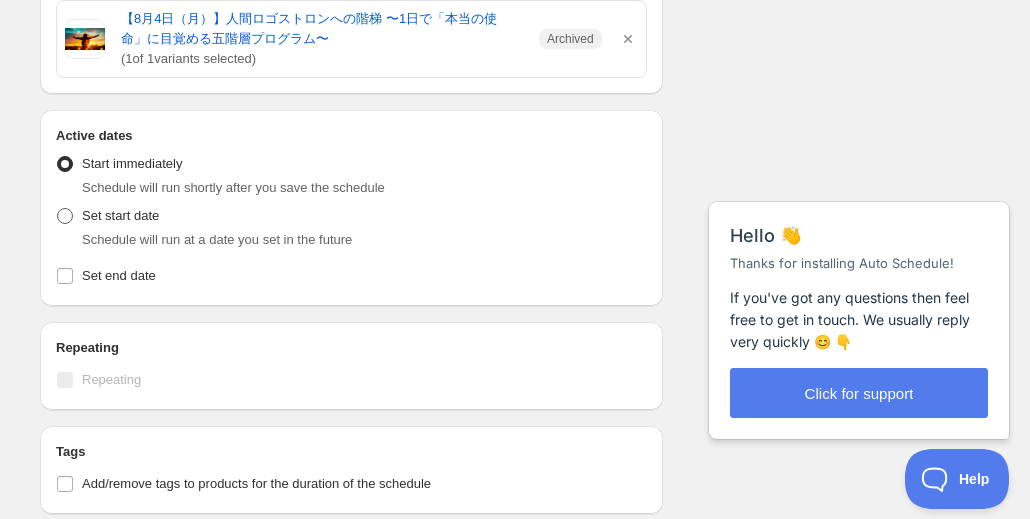 click on "Set start date" at bounding box center (120, 215) 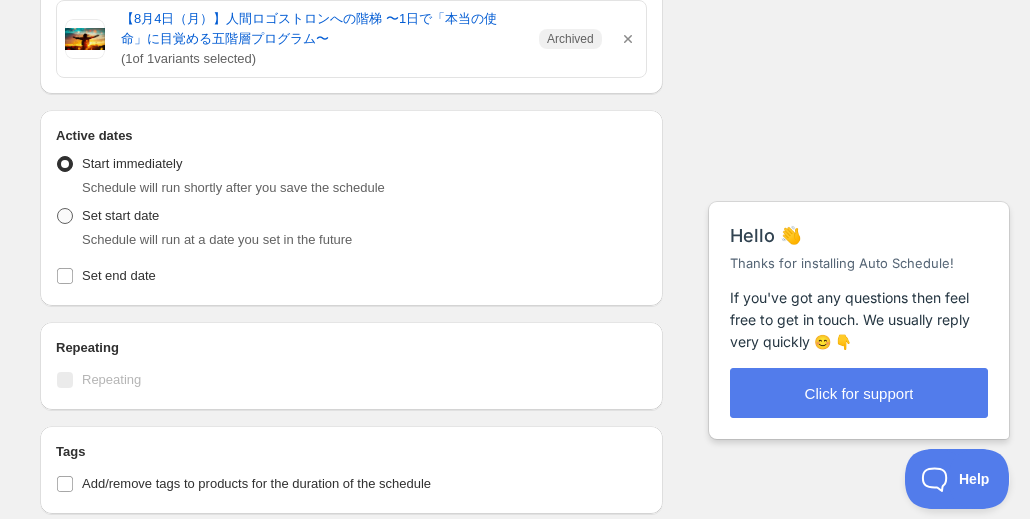 radio on "true" 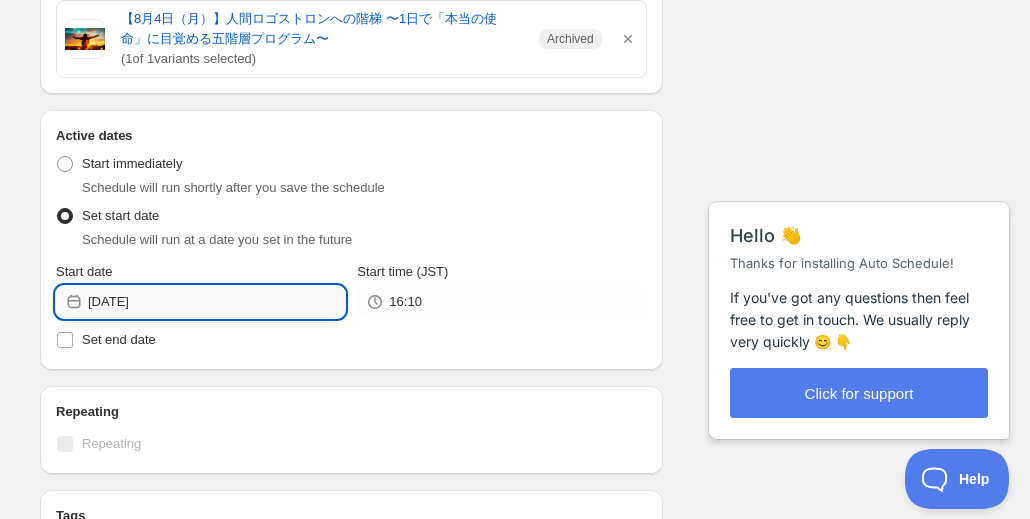 click on "[DATE]" at bounding box center (216, 302) 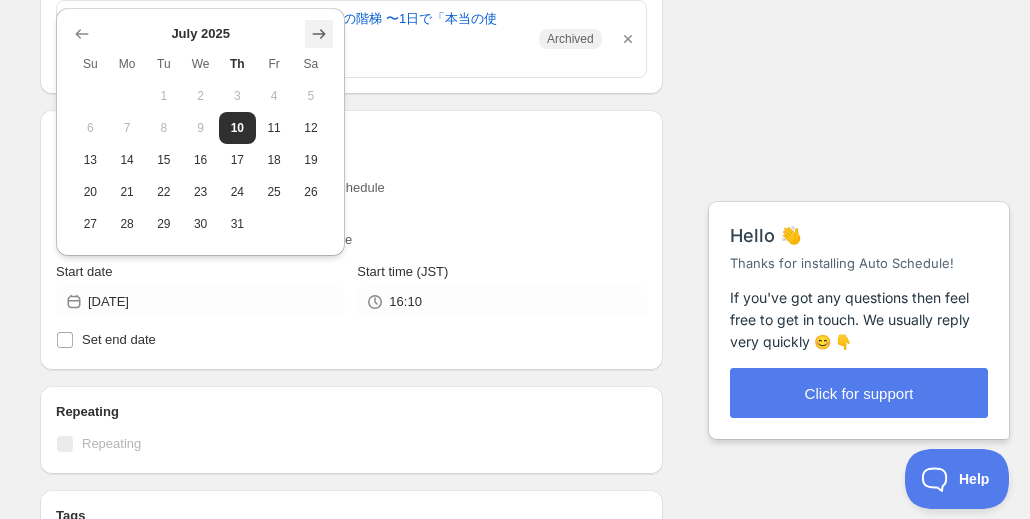 click 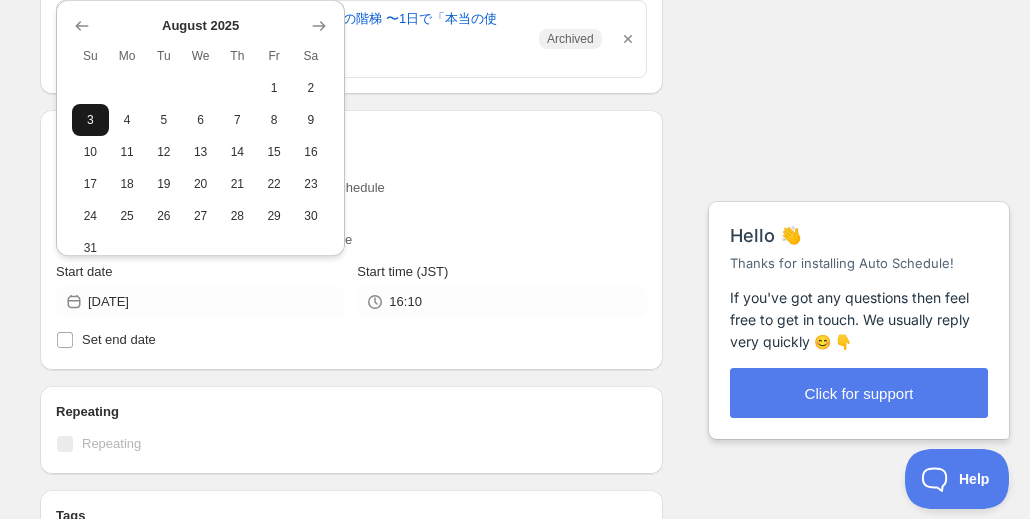 click on "3" at bounding box center (90, 120) 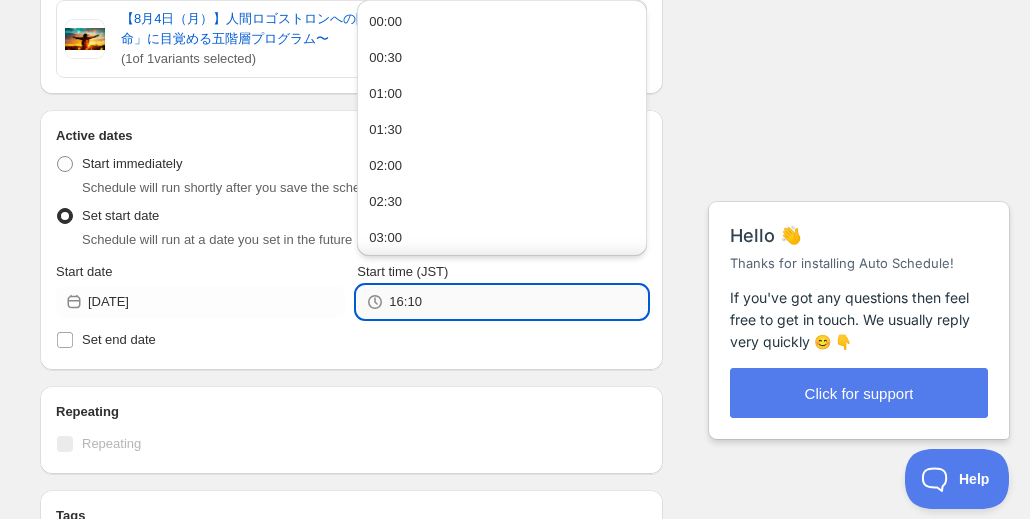 click on "16:10" at bounding box center (517, 302) 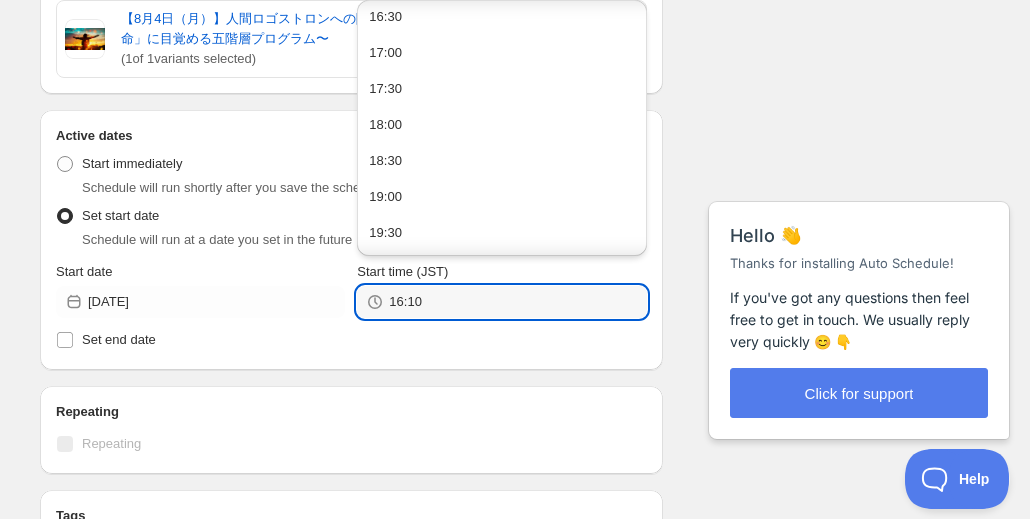scroll, scrollTop: 1200, scrollLeft: 0, axis: vertical 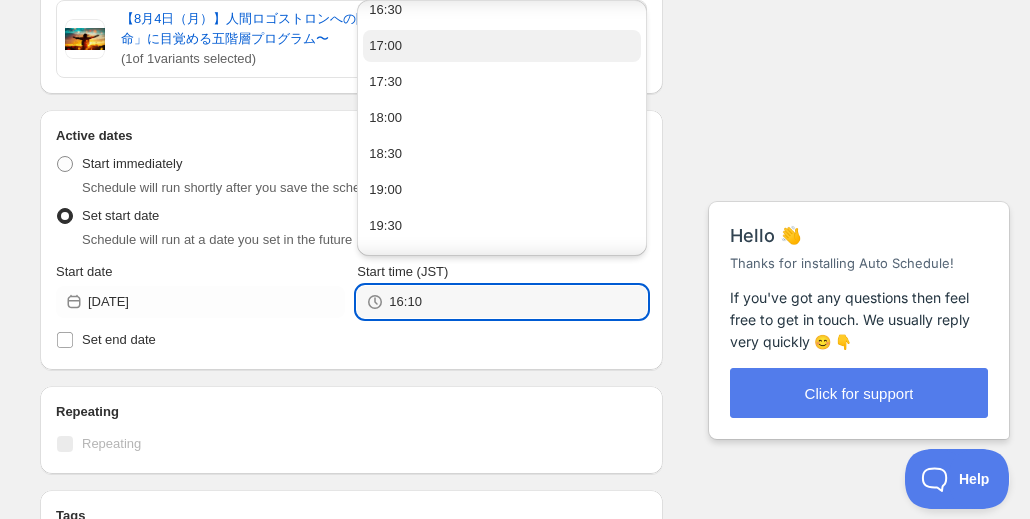 click on "17:00" at bounding box center [501, 46] 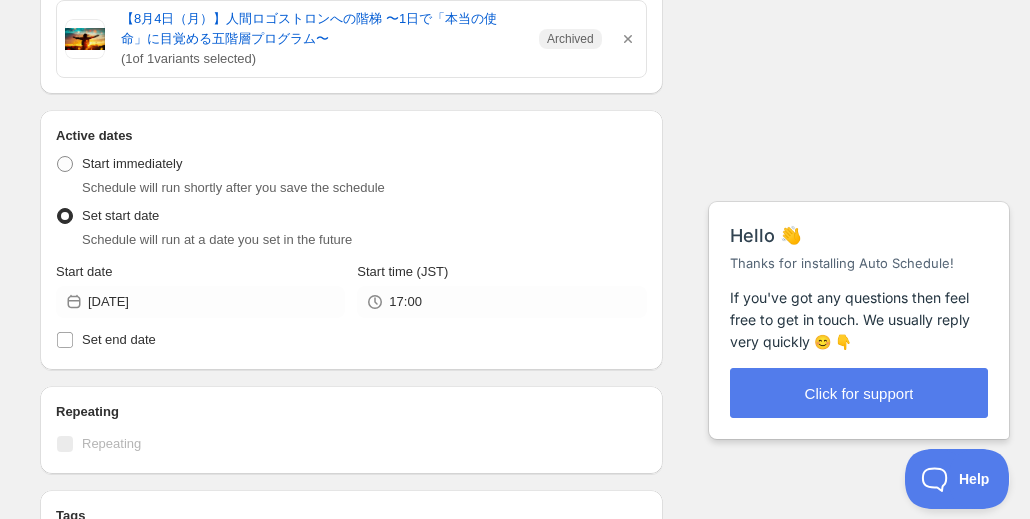 type on "17:00" 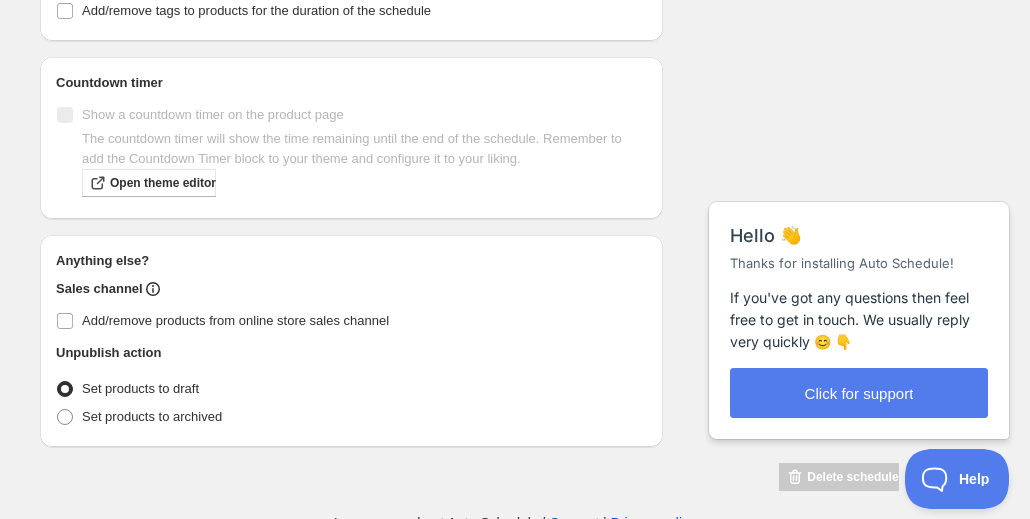 scroll, scrollTop: 1147, scrollLeft: 0, axis: vertical 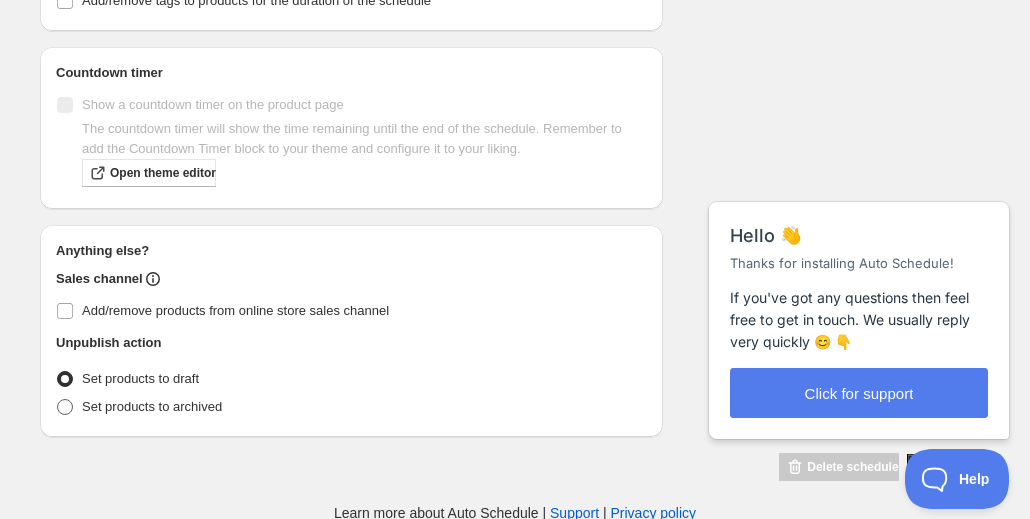 click at bounding box center [65, 407] 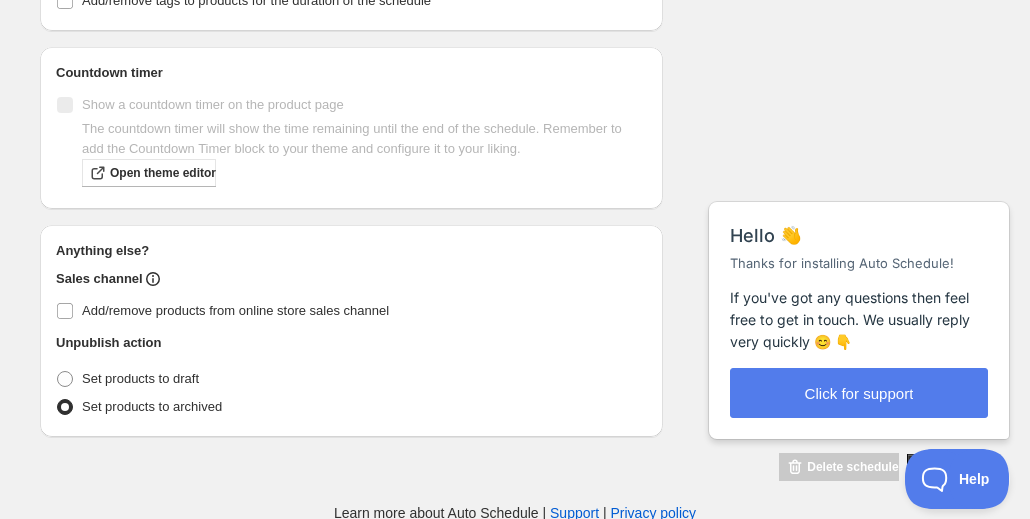 click on "Delete schedule Save schedule" at bounding box center [515, 468] 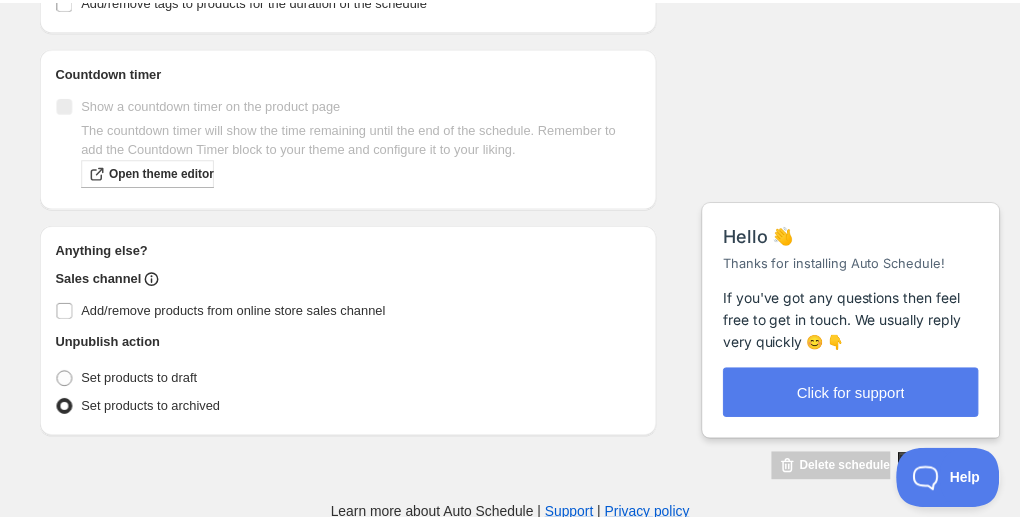 scroll, scrollTop: 0, scrollLeft: 0, axis: both 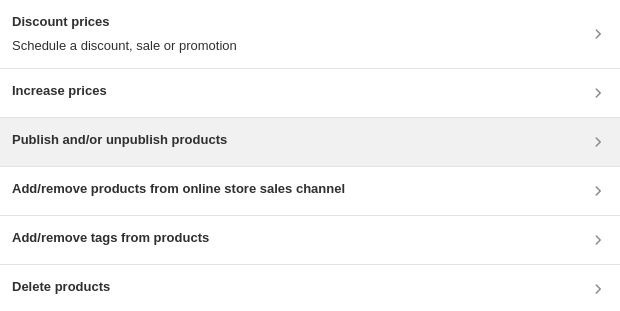 click on "Publish and/or unpublish products" at bounding box center (119, 140) 